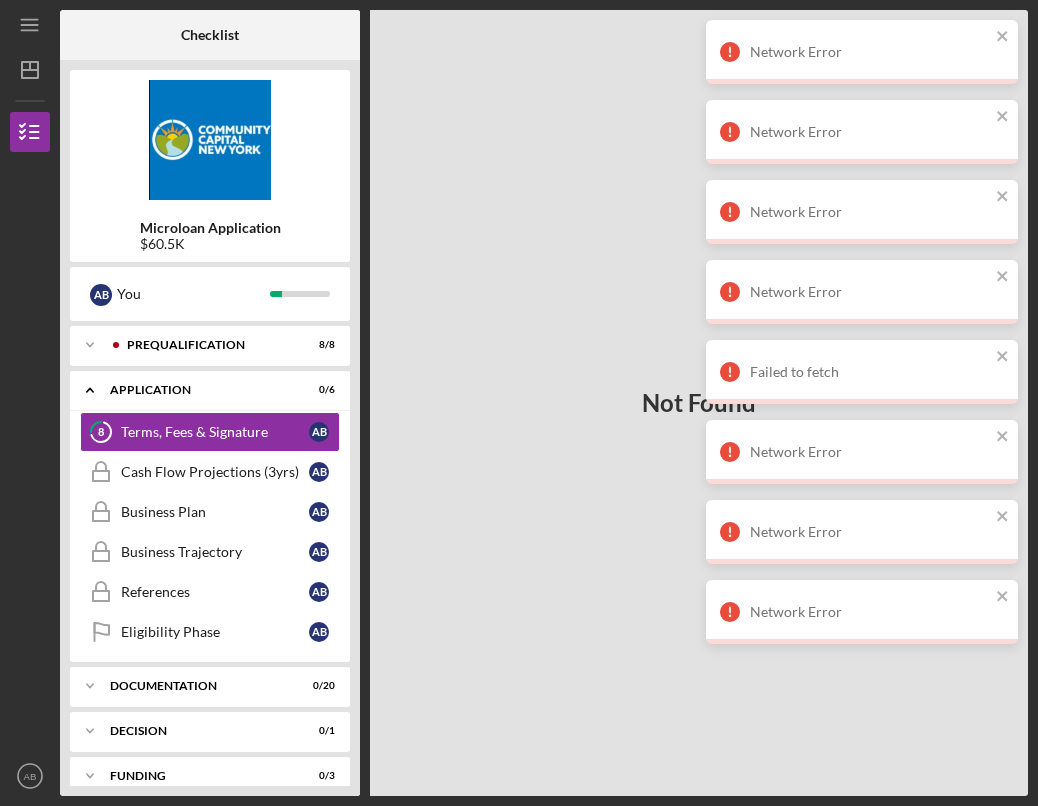 scroll, scrollTop: 0, scrollLeft: 0, axis: both 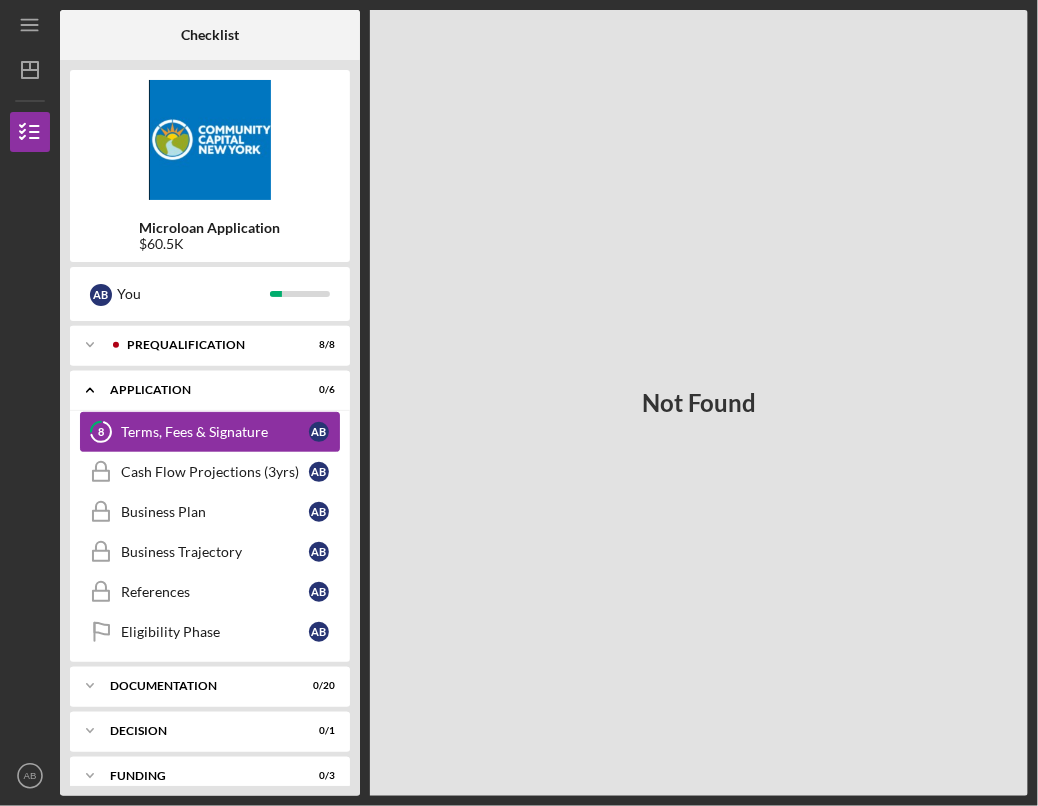 click on "Terms, Fees & Signature" at bounding box center [215, 432] 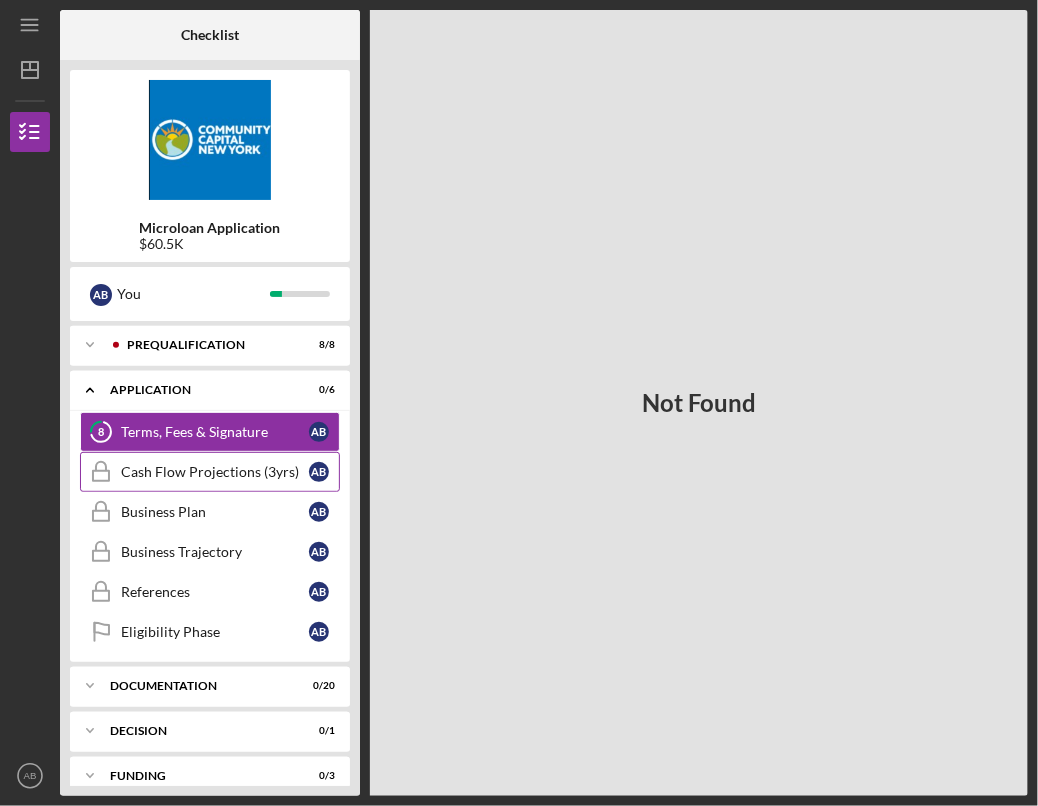 click on "Cash Flow Projections (3yrs)" at bounding box center [215, 472] 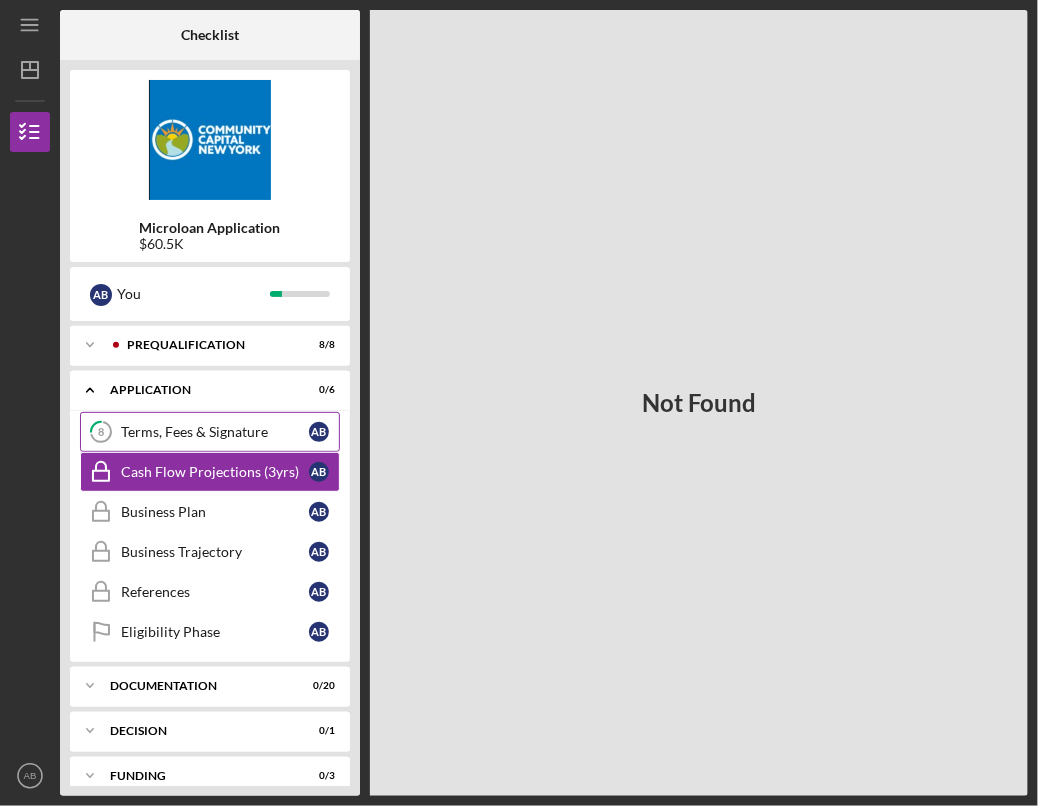 click on "Terms, Fees & Signature" at bounding box center (215, 432) 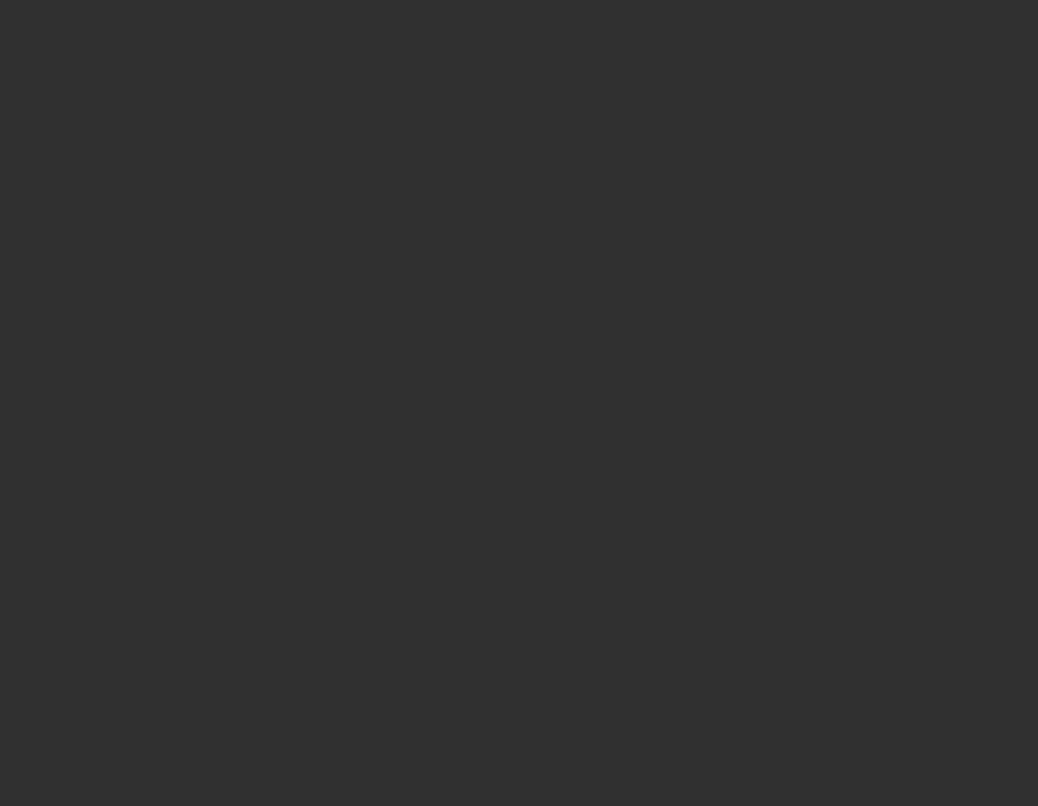 scroll, scrollTop: 0, scrollLeft: 0, axis: both 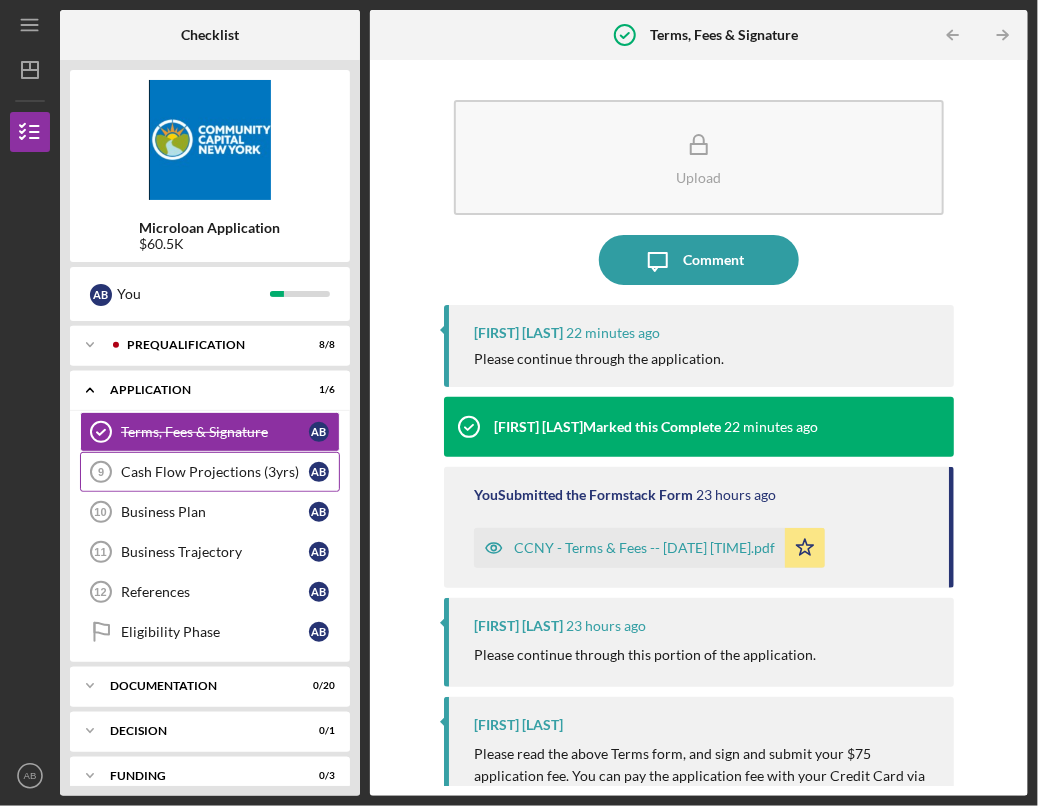 click on "Cash Flow Projections (3yrs)" at bounding box center (215, 472) 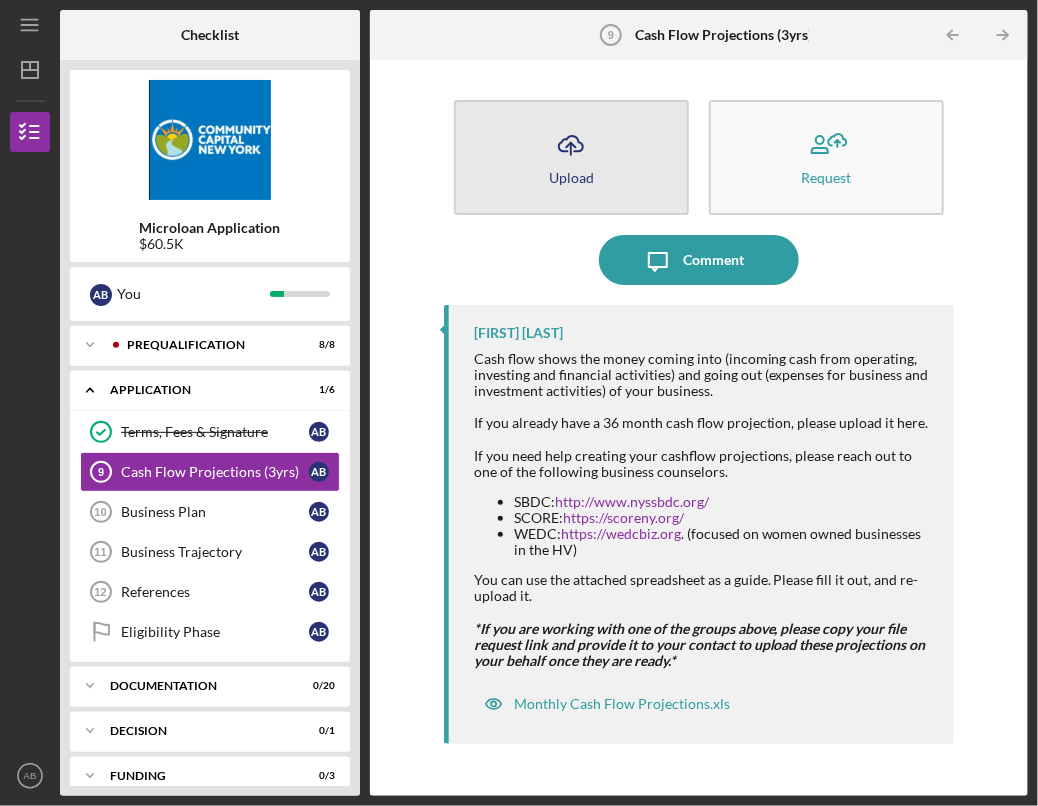 click on "Icon/Upload Upload" at bounding box center [571, 157] 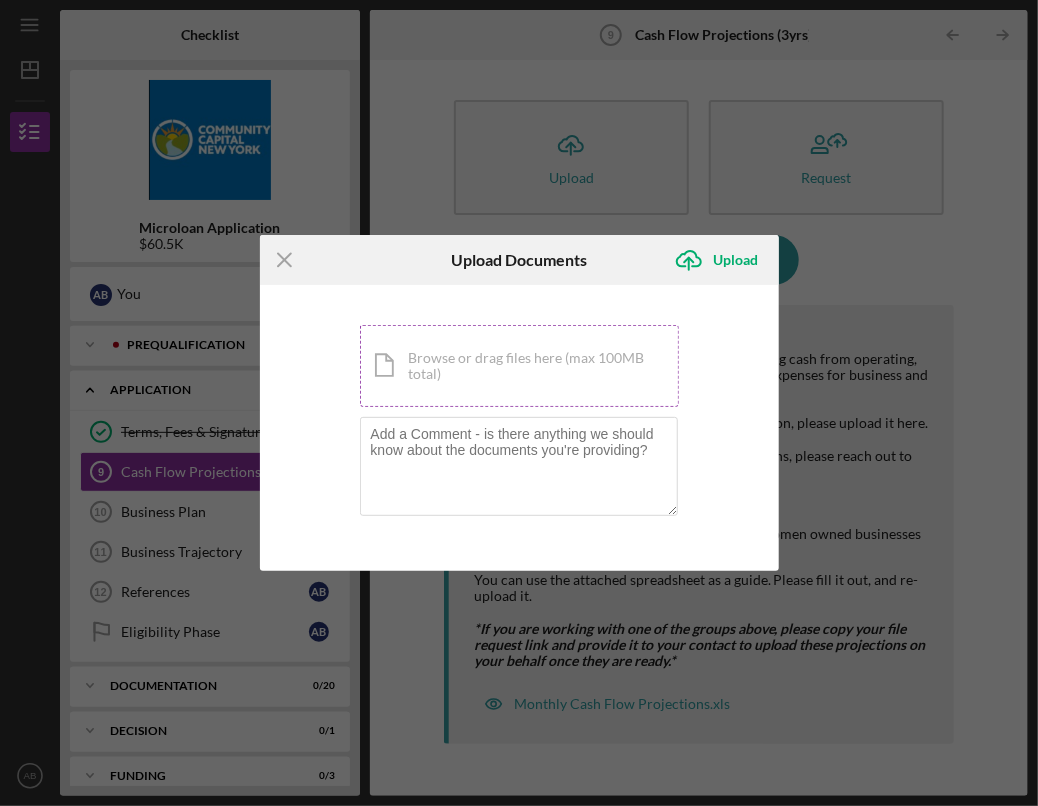 click on "Icon/Document Browse or drag files here (max 100MB total) Tap to choose files or take a photo" at bounding box center [519, 366] 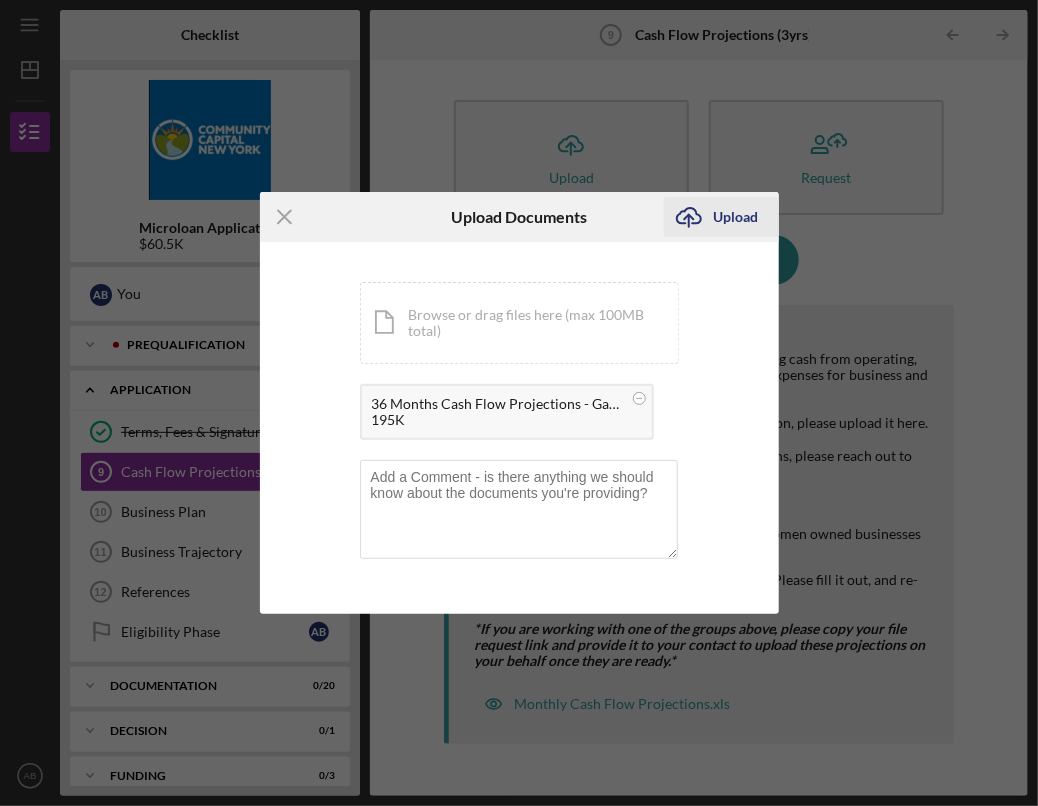 click on "Upload" at bounding box center (736, 217) 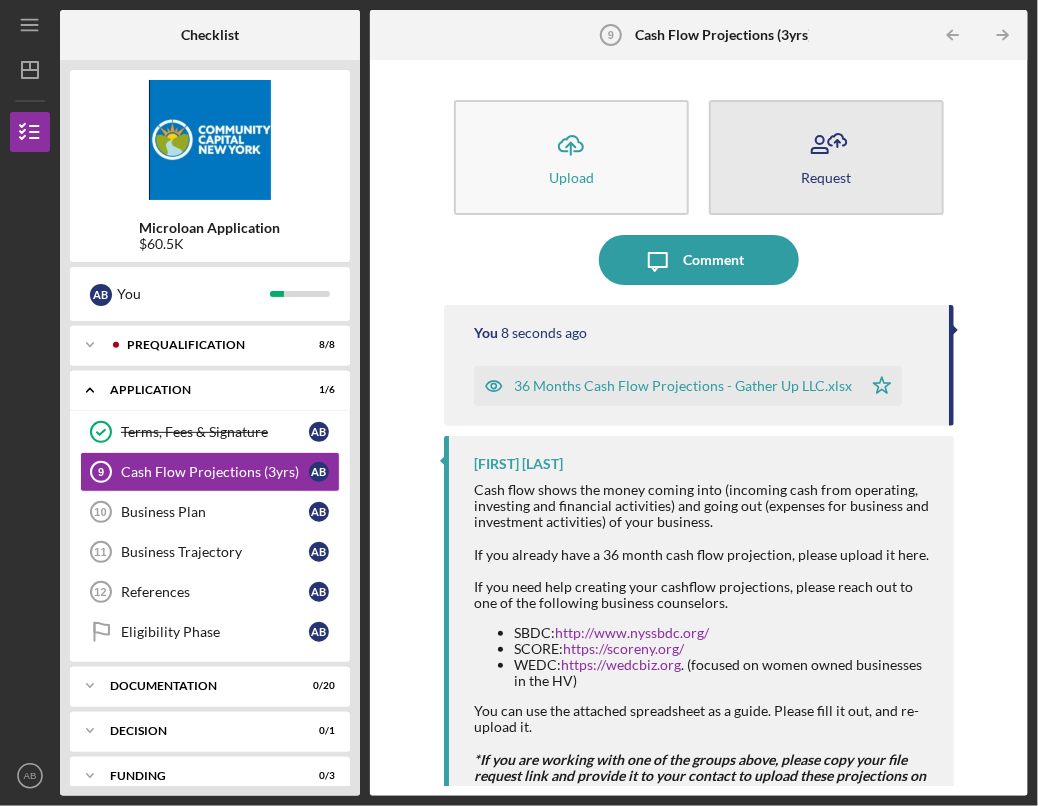 click on "Request" at bounding box center [826, 157] 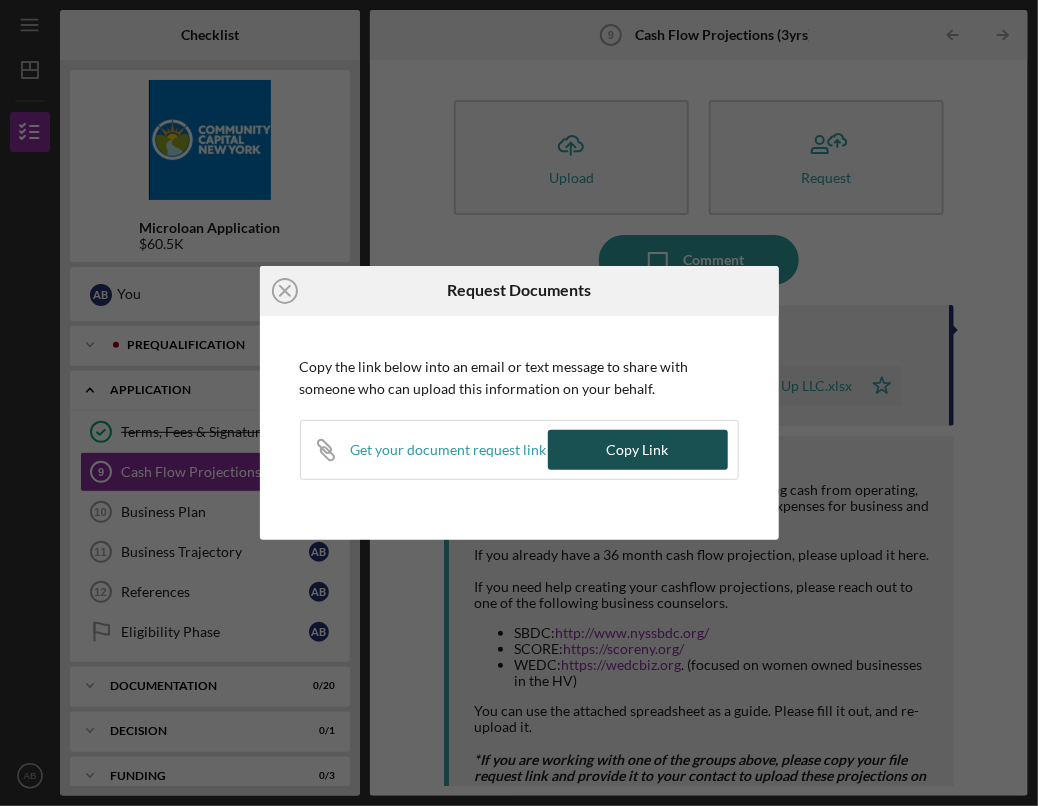 click on "Copy Link" at bounding box center [638, 450] 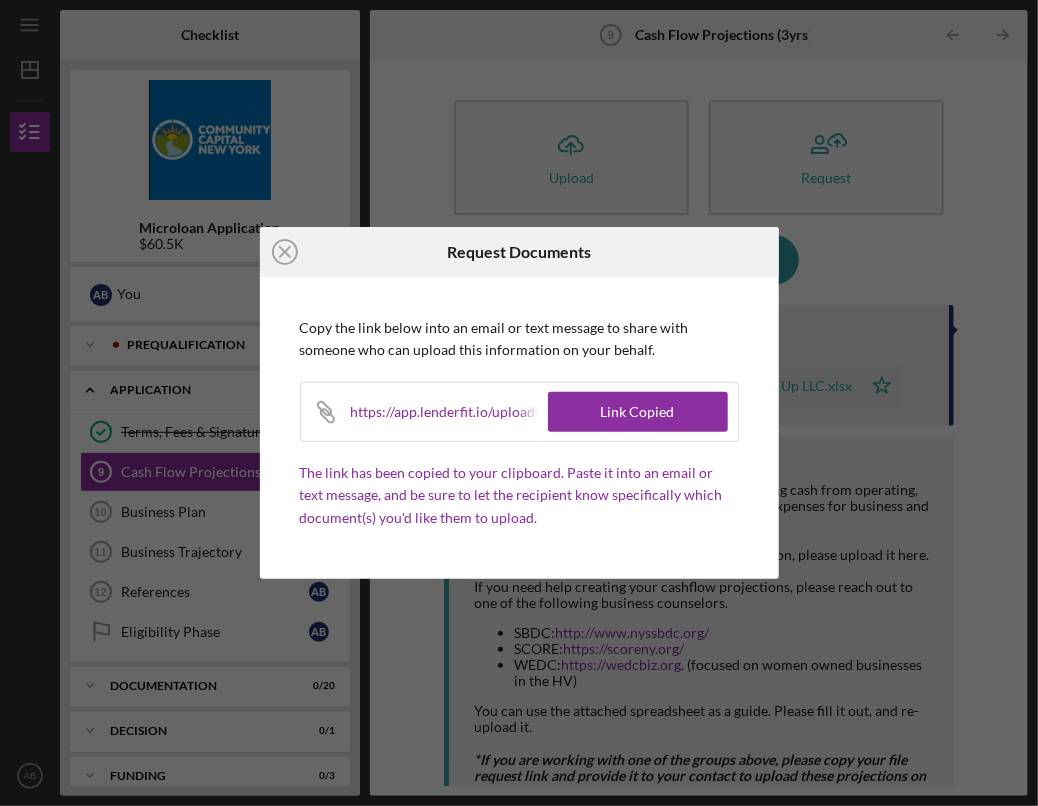 drag, startPoint x: 998, startPoint y: 0, endPoint x: 630, endPoint y: 81, distance: 376.80896 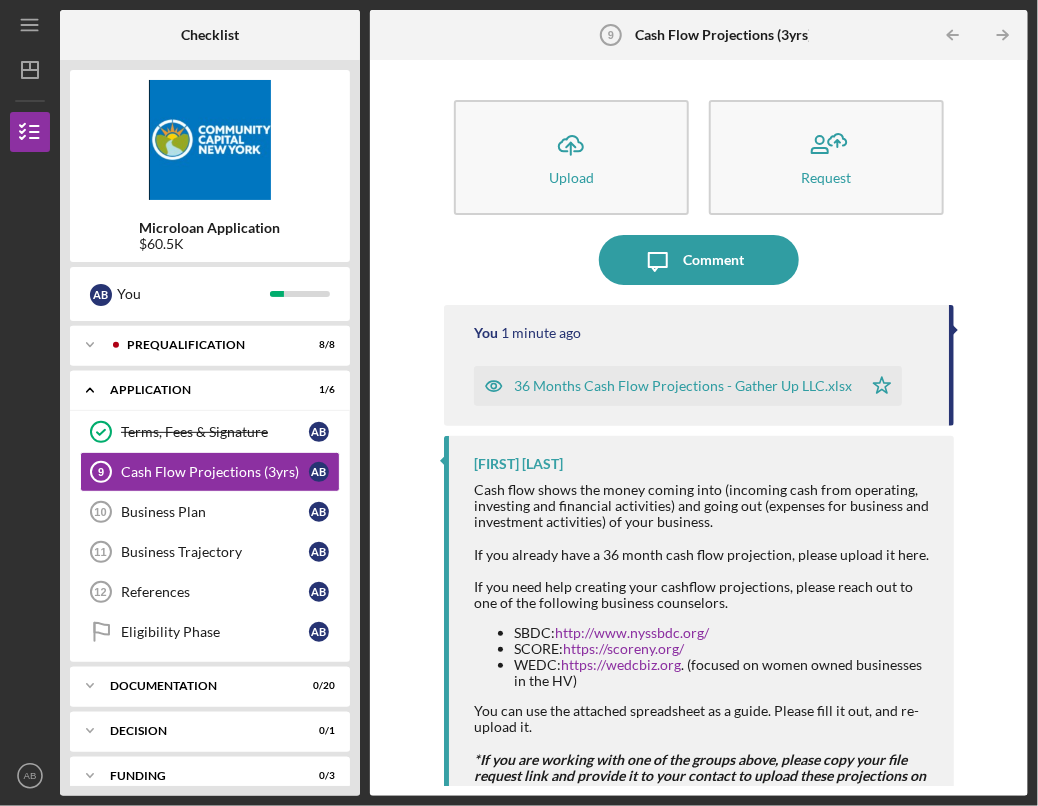 click on "Icon/Upload Upload Request" at bounding box center [699, 162] 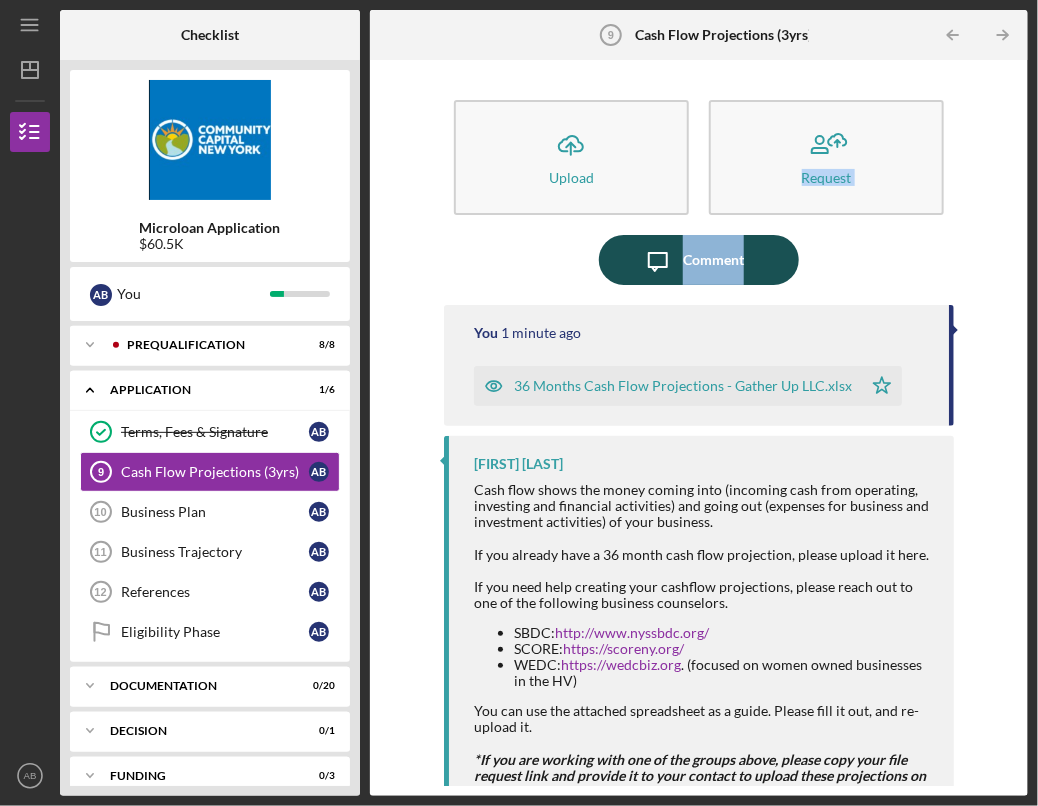 drag, startPoint x: 692, startPoint y: 233, endPoint x: 694, endPoint y: 264, distance: 31.06445 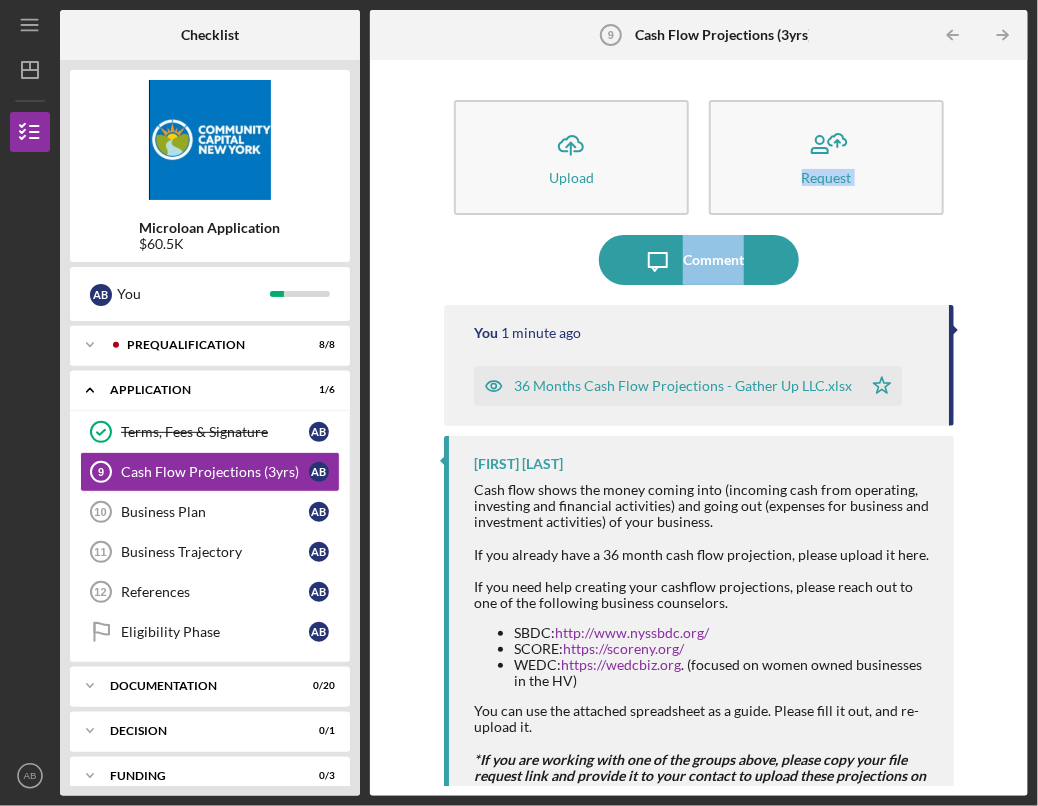 click on "36 Months Cash Flow Projections - Gather Up LLC.xlsx" at bounding box center [683, 386] 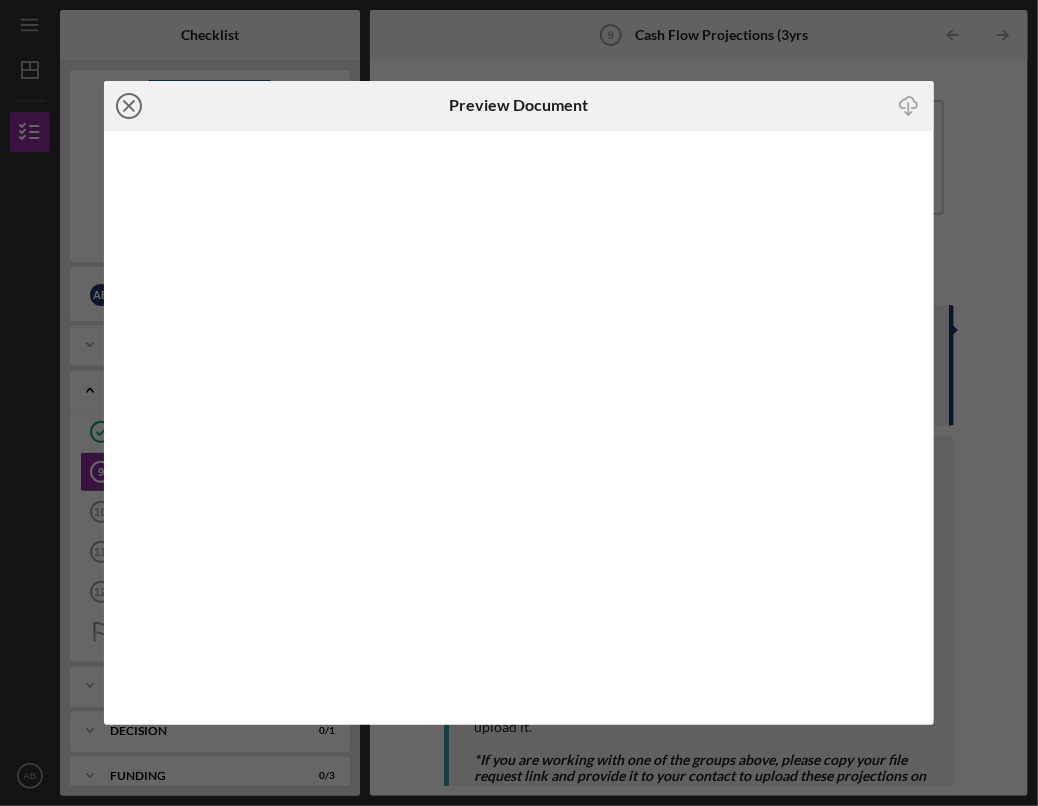 click 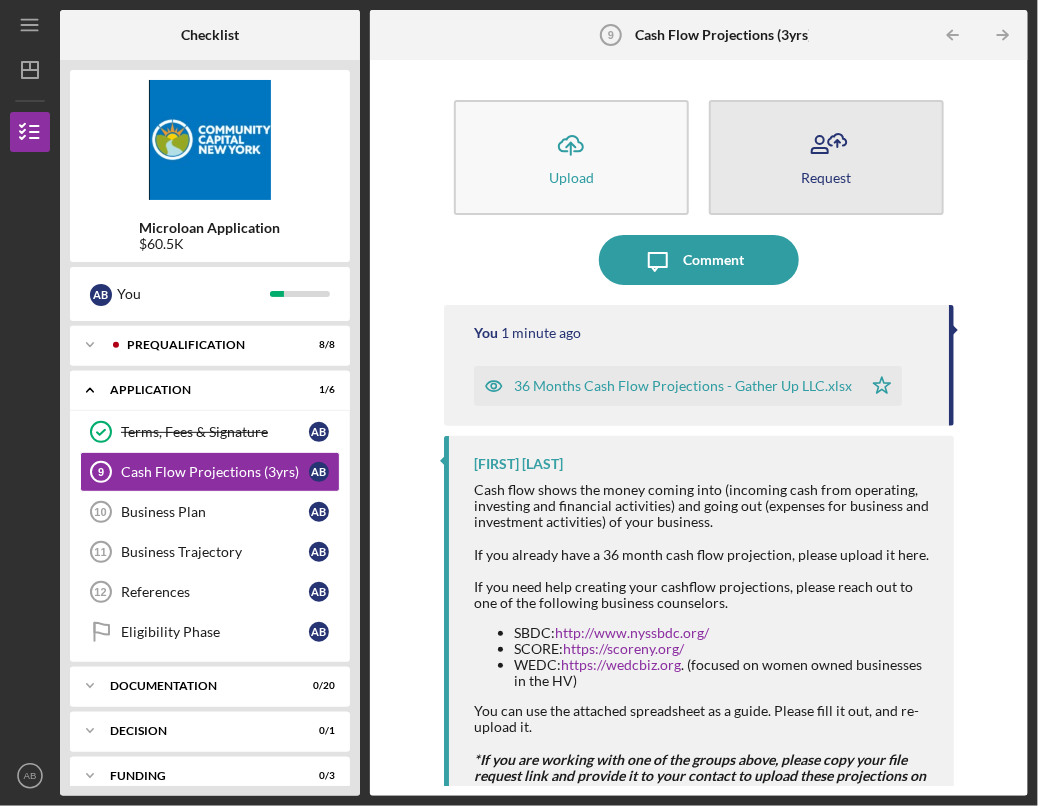 click 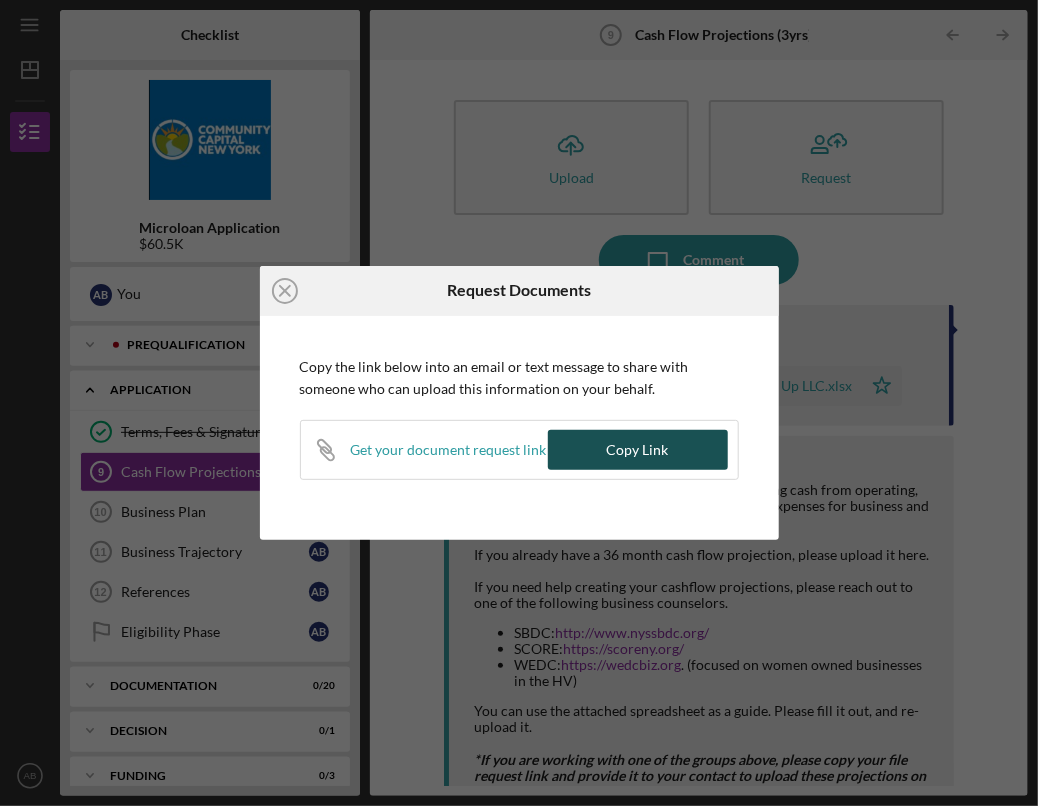 click on "Copy Link" at bounding box center (638, 450) 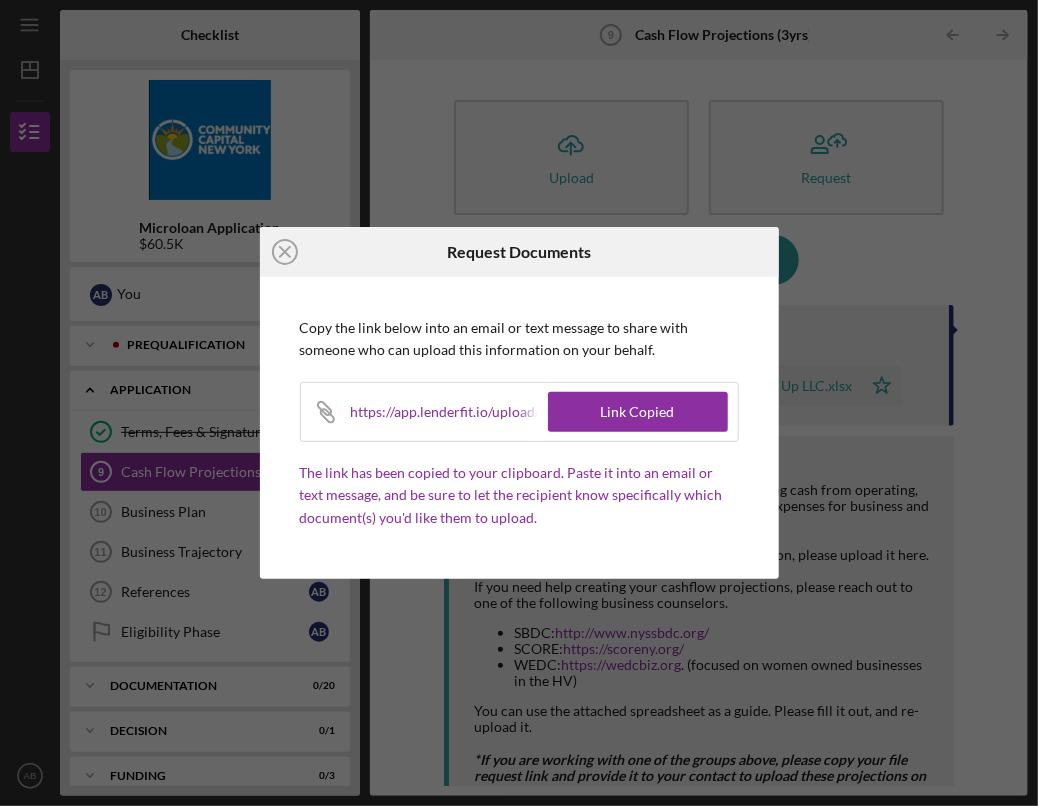 click on "Icon/Close Request Documents Copy the link below into an email or text message to share with someone who can upload this information on your behalf. Icon/Link https://app.lenderfit.io/upload/b00a0add203d497ca7fad7c498db0e24 Link Copied The link has been copied to your clipboard. Paste it into an email or text message, and be sure to let the recipient know specifically which document(s) you'd like them to upload." at bounding box center [519, 403] 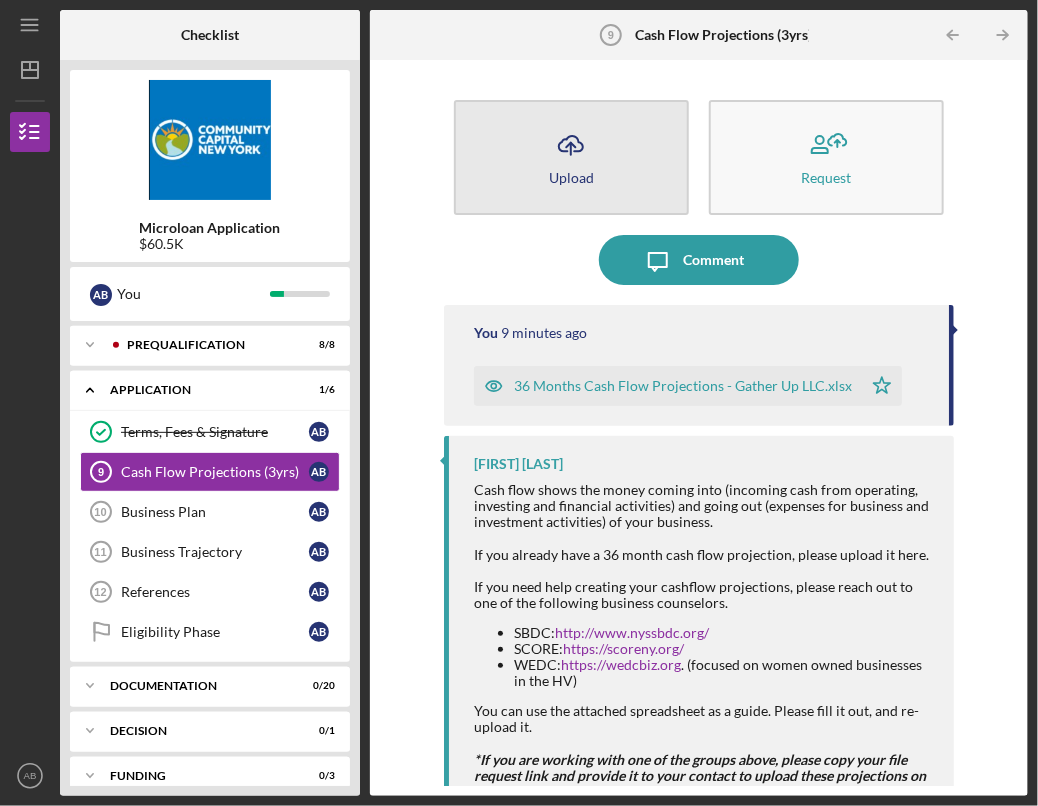 click on "Icon/Upload Upload" at bounding box center [571, 157] 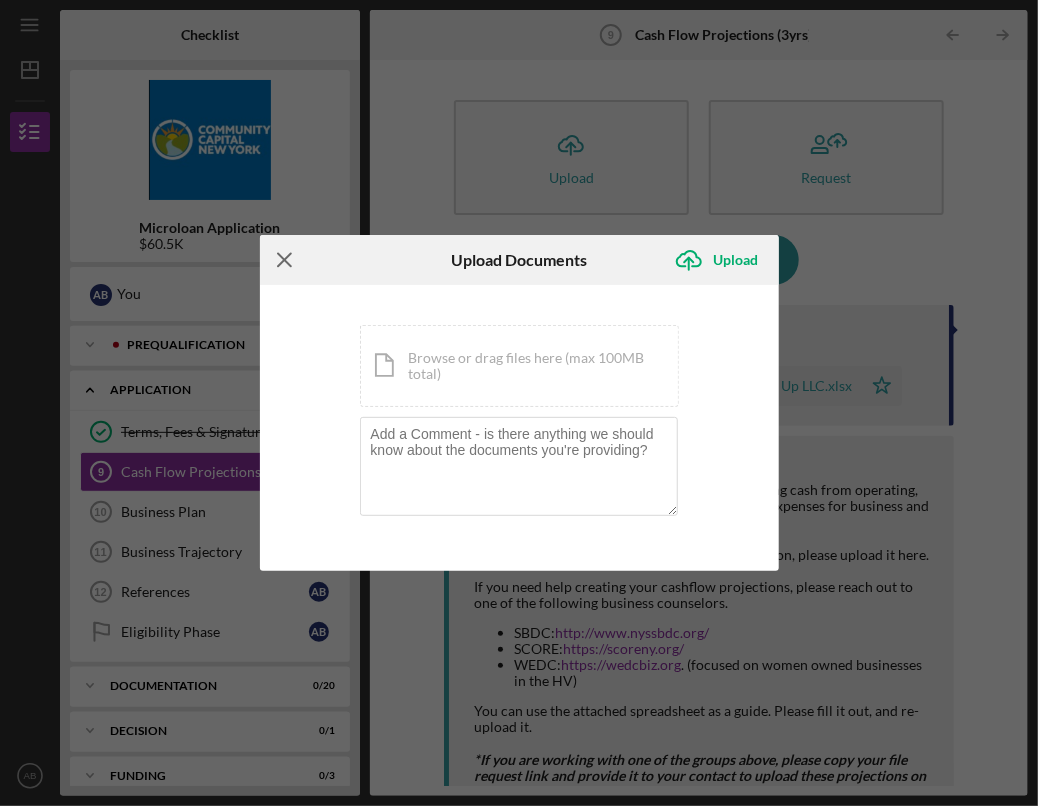 click 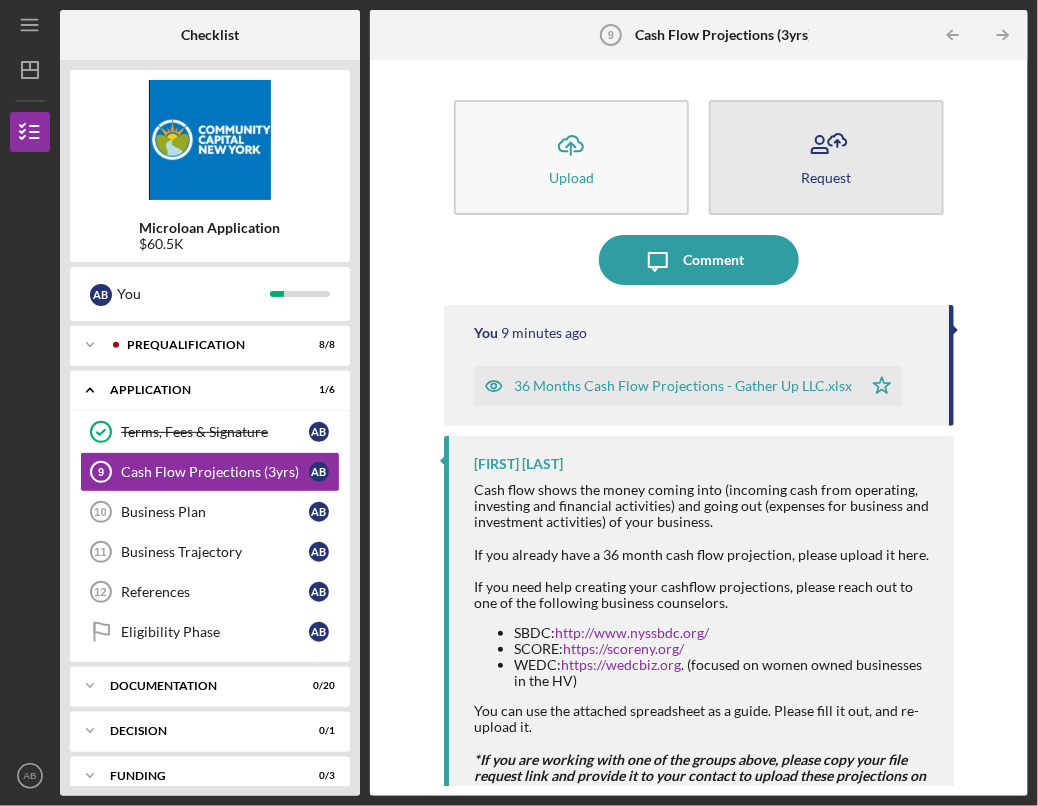 click 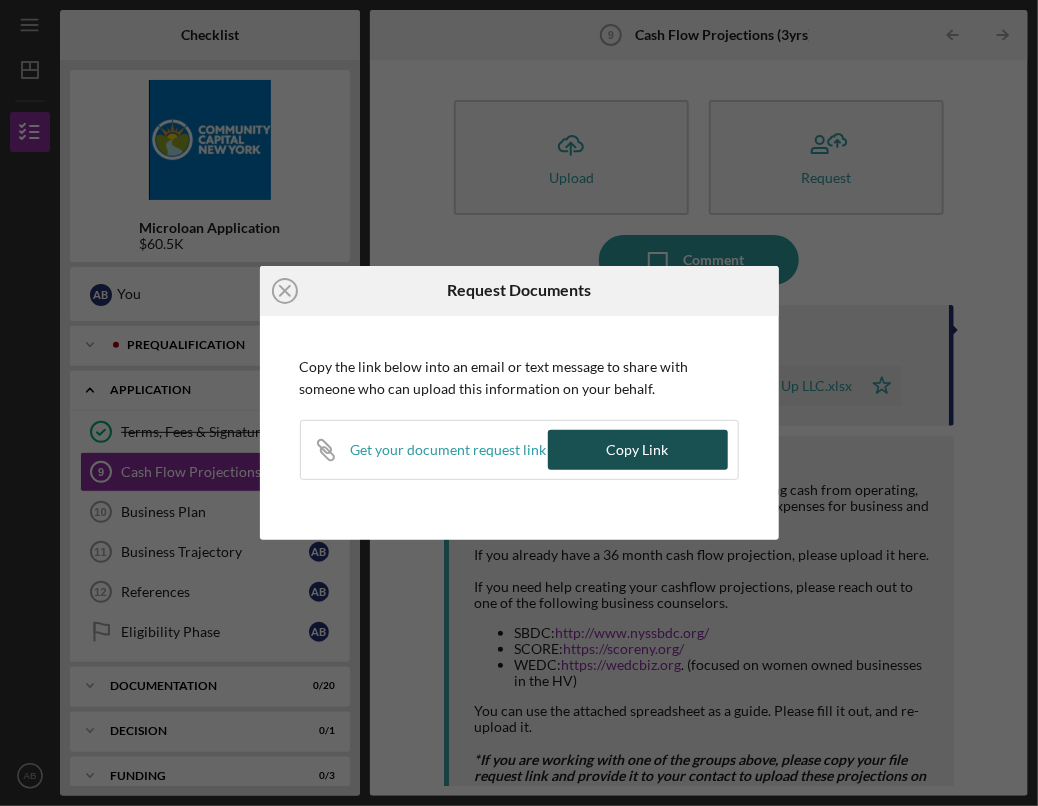 click on "Copy Link" at bounding box center [638, 450] 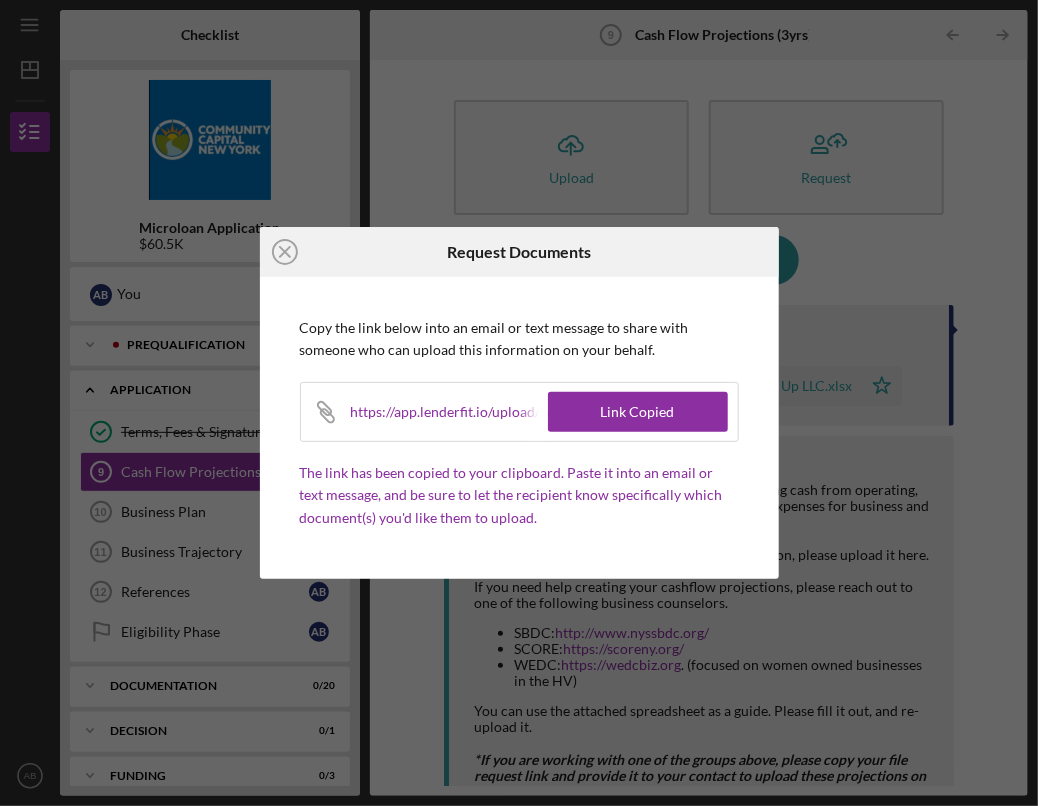 click on "Icon/Close Request Documents Copy the link below into an email or text message to share with someone who can upload this information on your behalf. Icon/Link https://app.lenderfit.io/upload/b00a0add203d497ca7fad7c498db0e24 Link Copied The link has been copied to your clipboard. Paste it into an email or text message, and be sure to let the recipient know specifically which document(s) you'd like them to upload." at bounding box center (519, 403) 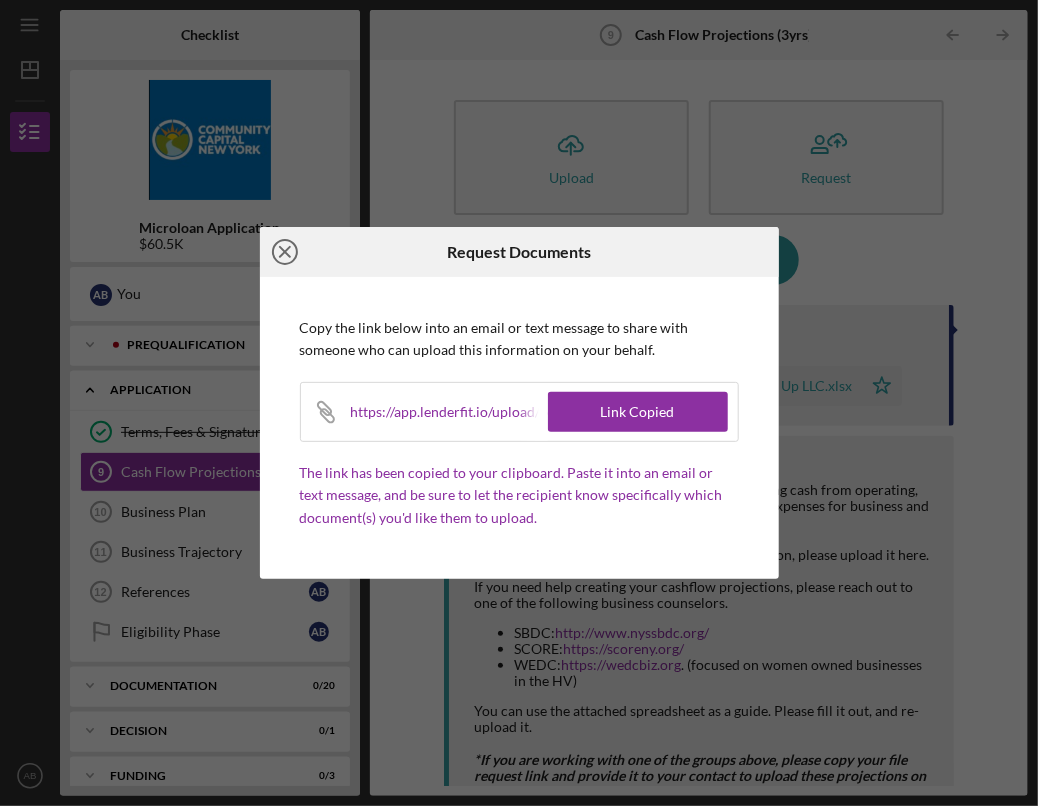 click 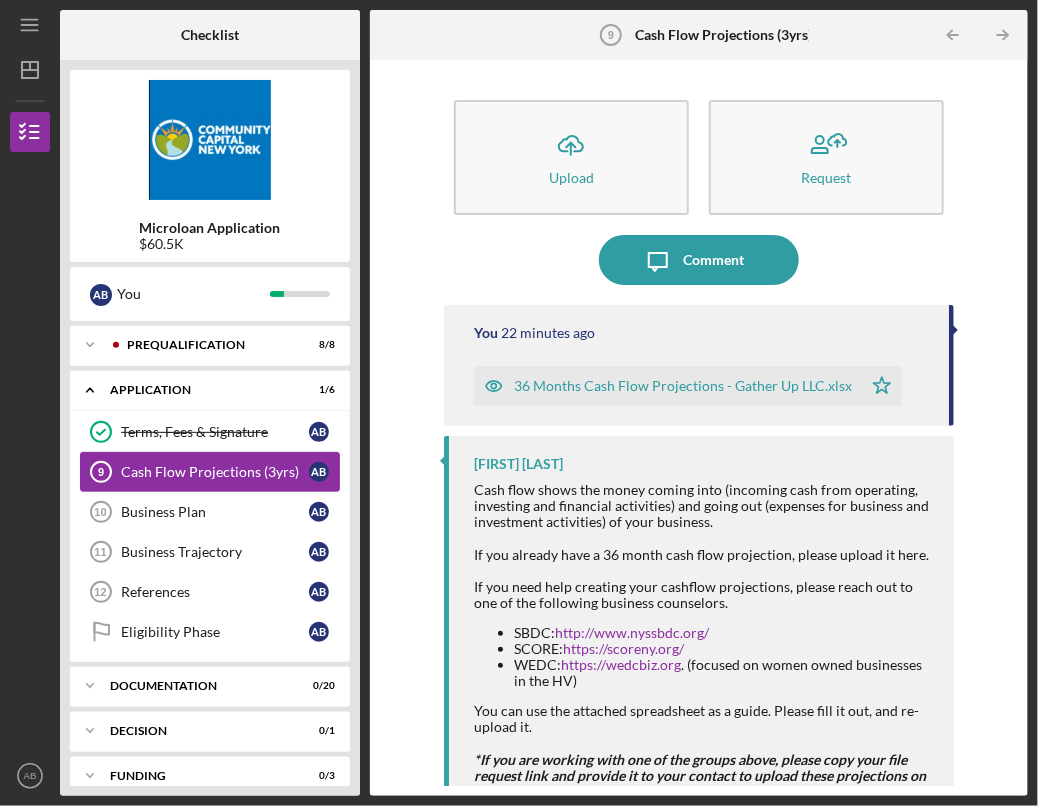 click on "Cash Flow Projections (3yrs)" at bounding box center [215, 472] 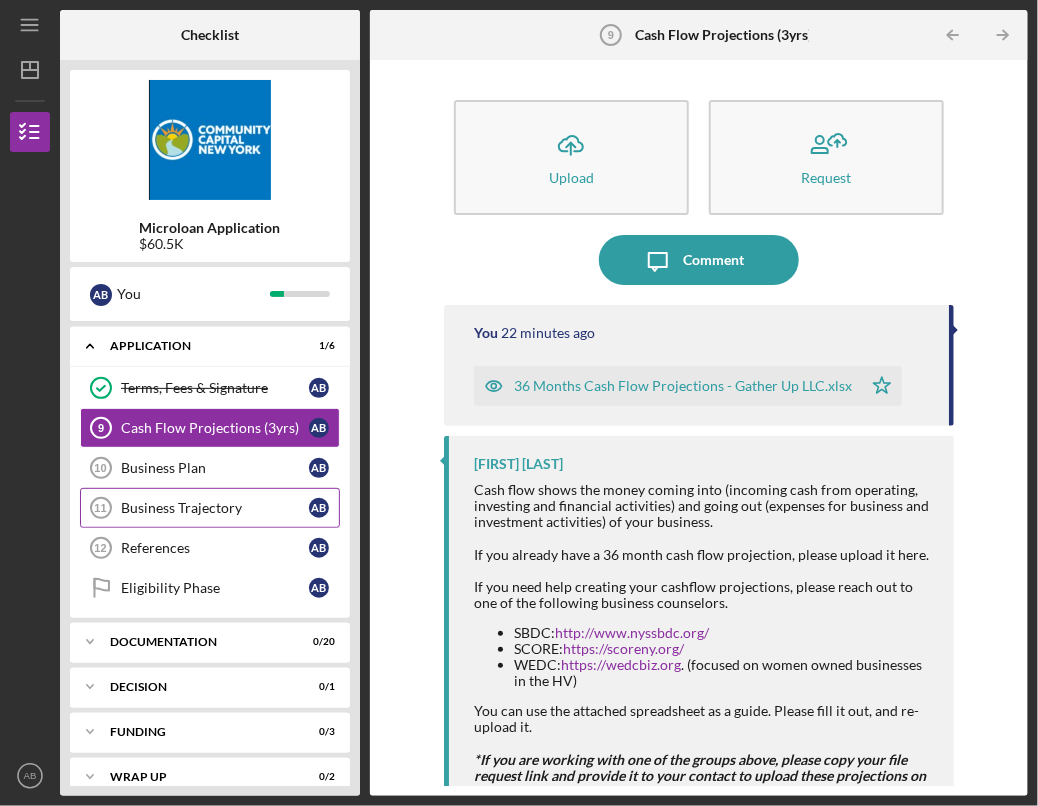 scroll, scrollTop: 63, scrollLeft: 0, axis: vertical 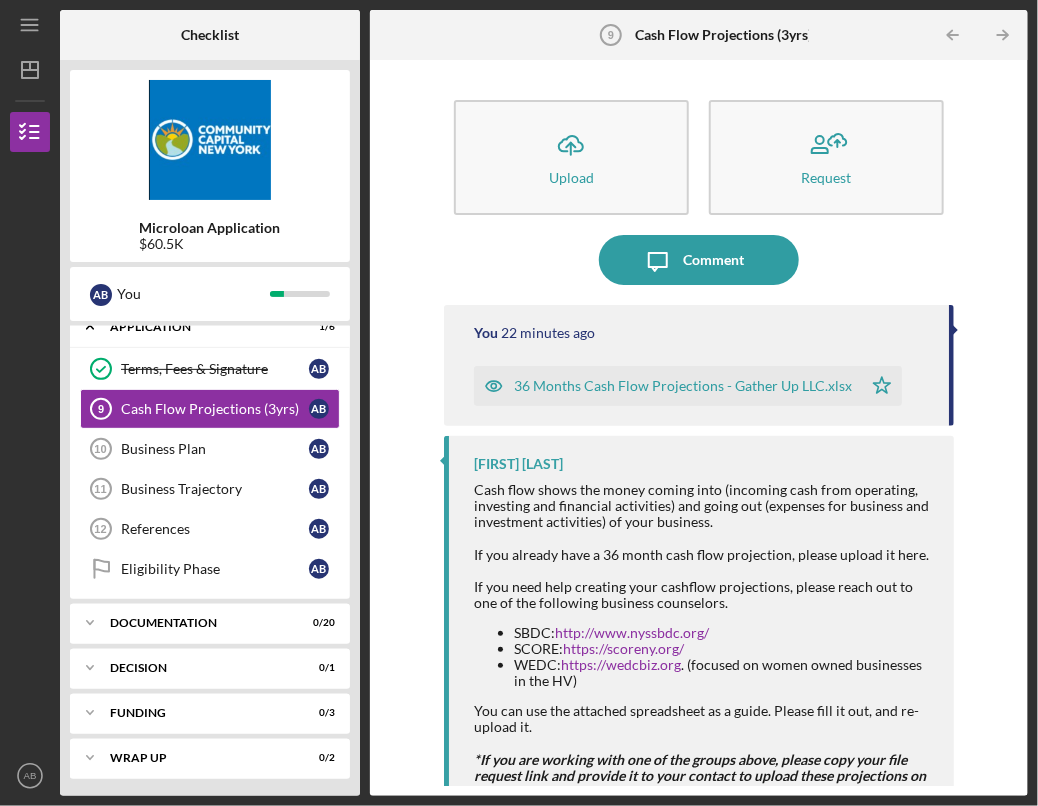 drag, startPoint x: 360, startPoint y: 532, endPoint x: 362, endPoint y: 573, distance: 41.04875 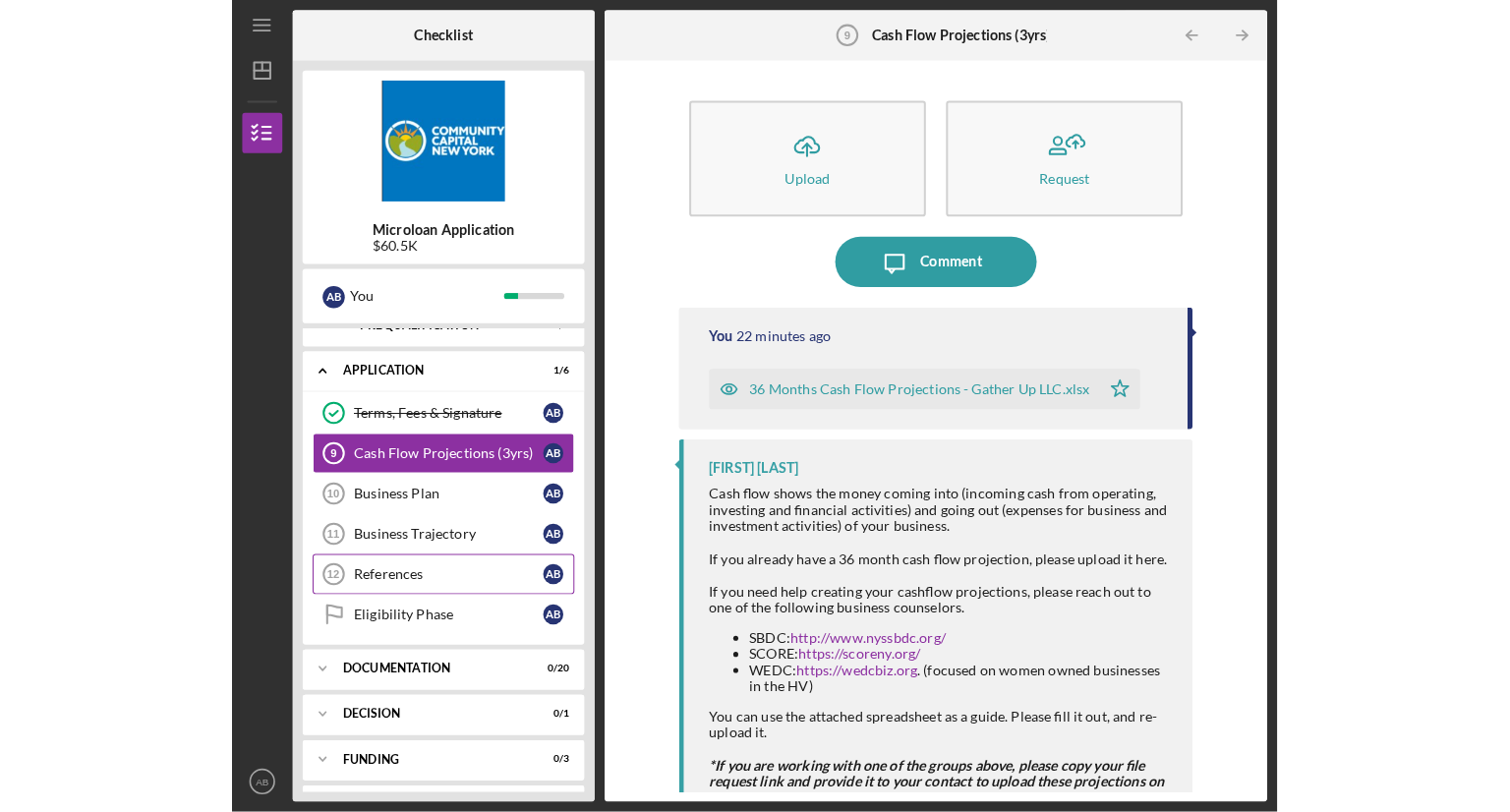 scroll, scrollTop: 0, scrollLeft: 0, axis: both 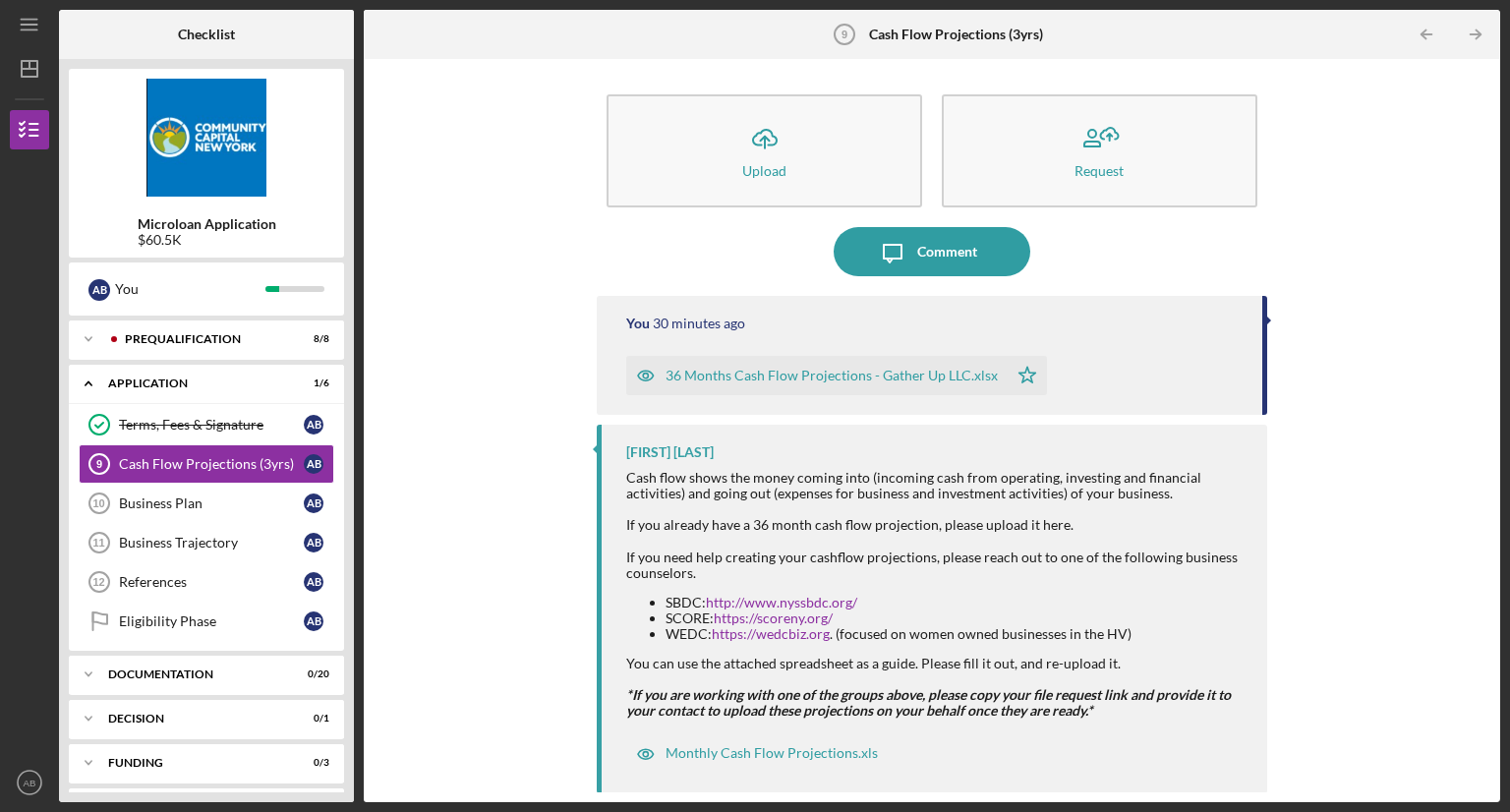 click on "Icon/Menu Cash Flow Projections (3yrs) 9 Cash Flow Projections (3yrs) Checklist Microloan Application $60.5K A B You Icon/Expander Prequalification 8 / 8 Icon/Expander Application 1 / 6 Terms, Fees & Signature  Terms, Fees & Signature  A B Cash Flow Projections (3yrs) 9 Cash Flow Projections (3yrs) A B Business Plan 10 Business Plan A B Business Trajectory 11 Business Trajectory A B References 12 References A B Eligibility Phase Eligibility Phase A B Icon/Expander Documentation 0 / 20 Icon/Expander Decision 0 / 1 Icon/Expander Funding 0 / 3 Icon/Expander Wrap up 0 / 2 Cash Flow Projections (3yrs) 9 Cash Flow Projections (3yrs) Icon/Table Pagination Arrow Icon/Table Pagination Arrow Icon/Upload Upload Request Icon/Message Comment You   30 minutes ago 36 Months Cash Flow Projections - Gather Up LLC.xlsx Icon/Star [FIRST] [LAST]
If you already have a 36 month cash flow projection, please upload it here.
SBDC:  http://www.nyssbdc.org/
SCORE:
WEDC:" at bounding box center [755, 406] 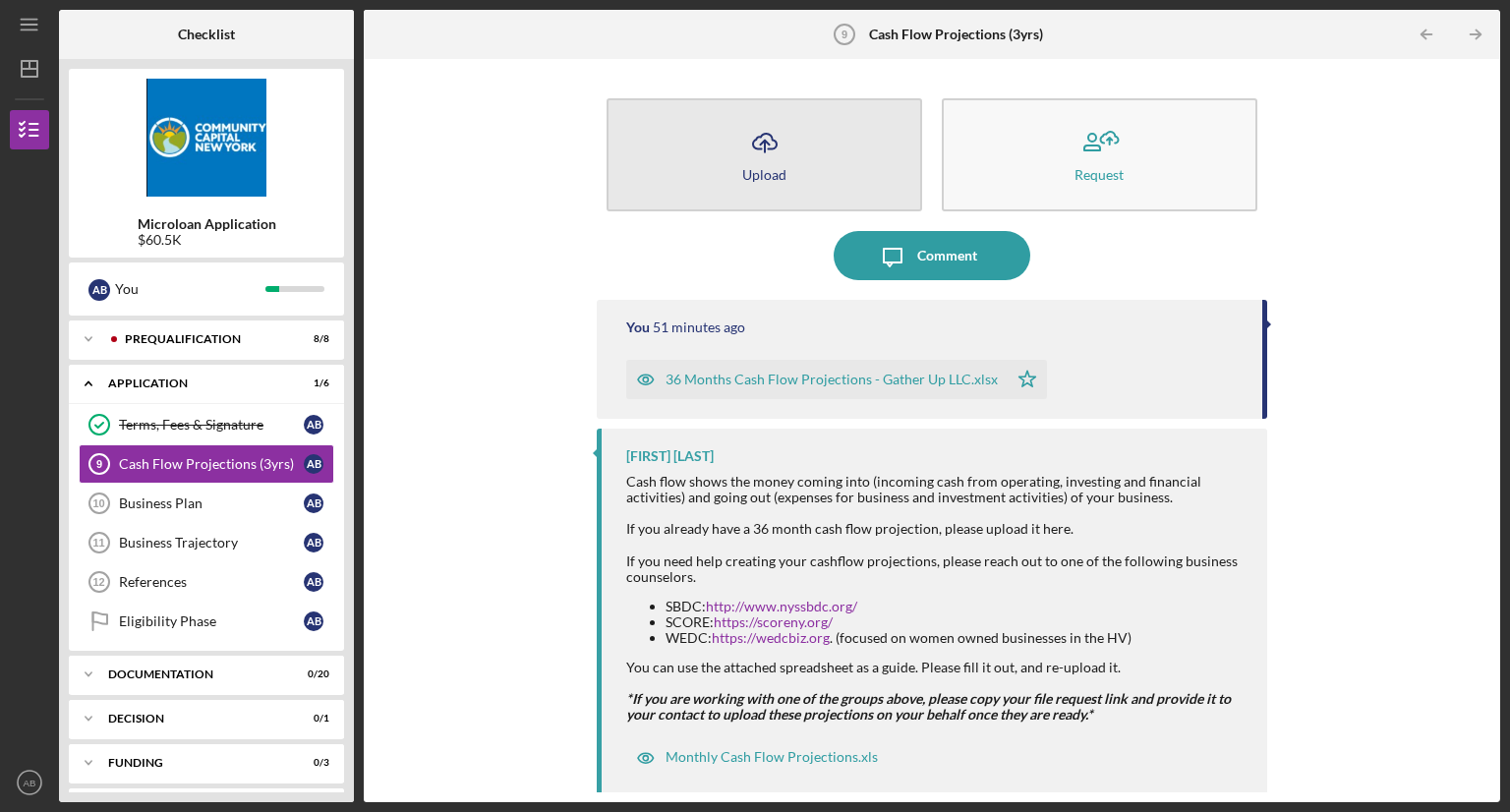 click on "Icon/Upload Upload" at bounding box center [764, 154] 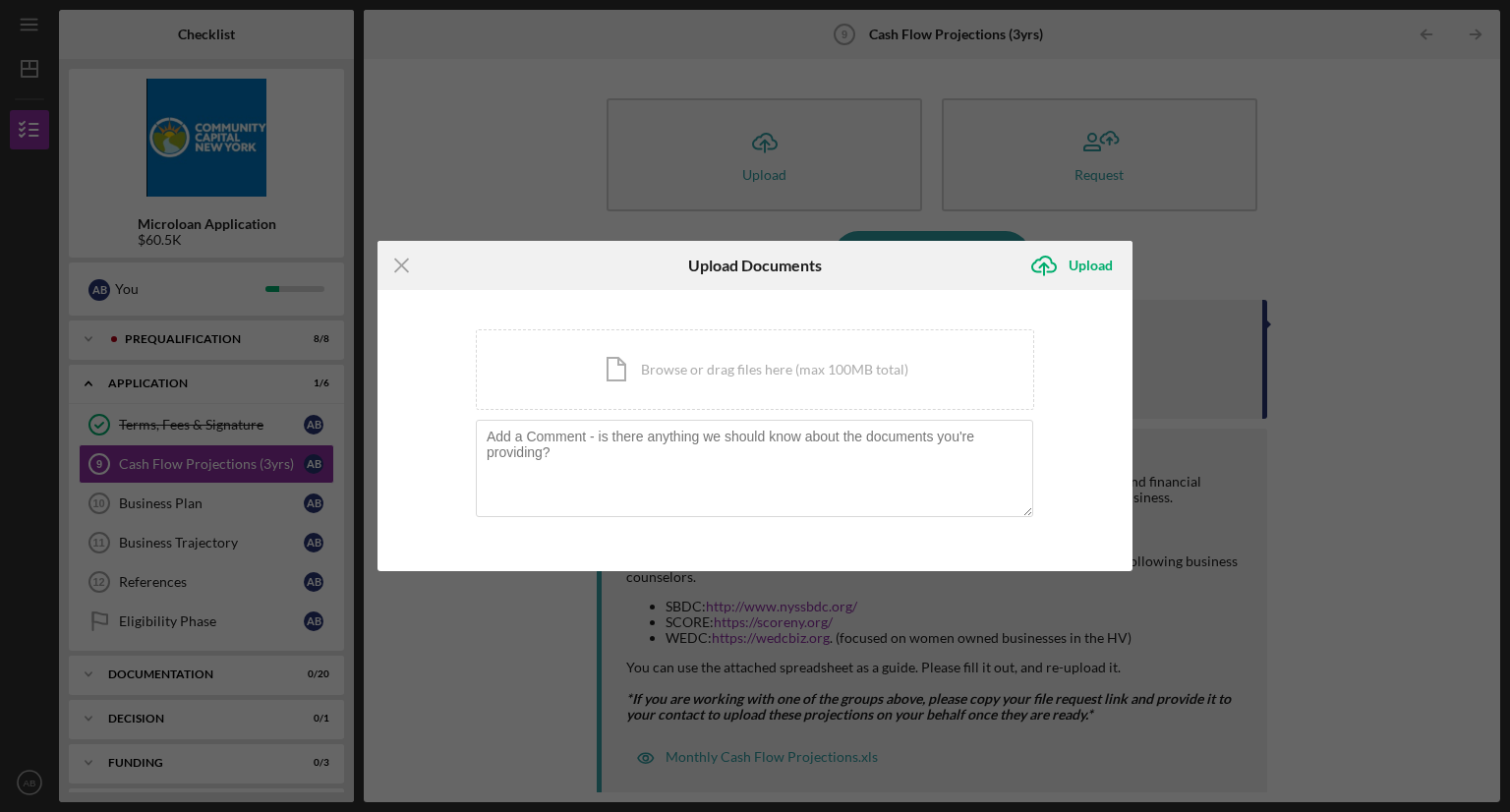 click on "Icon/Menu Close Upload Documents Icon/Upload Upload You're uploading documents related to  Cash Flow Projections (3yrs) . Icon/Document Browse or drag files here (max 100MB total) Tap to choose files or take a photo Cancel Icon/Upload Upload" at bounding box center (755, 406) 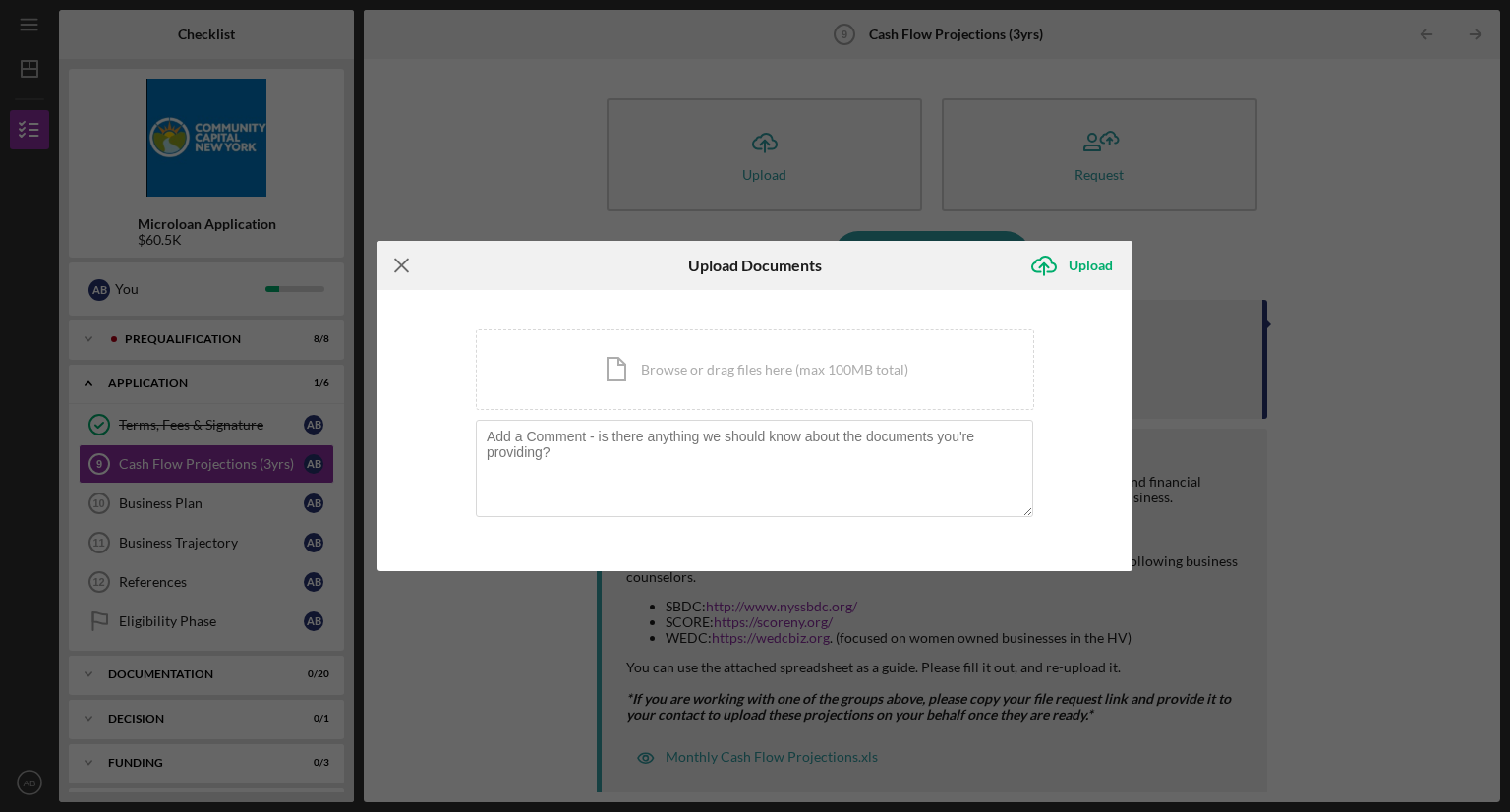 click 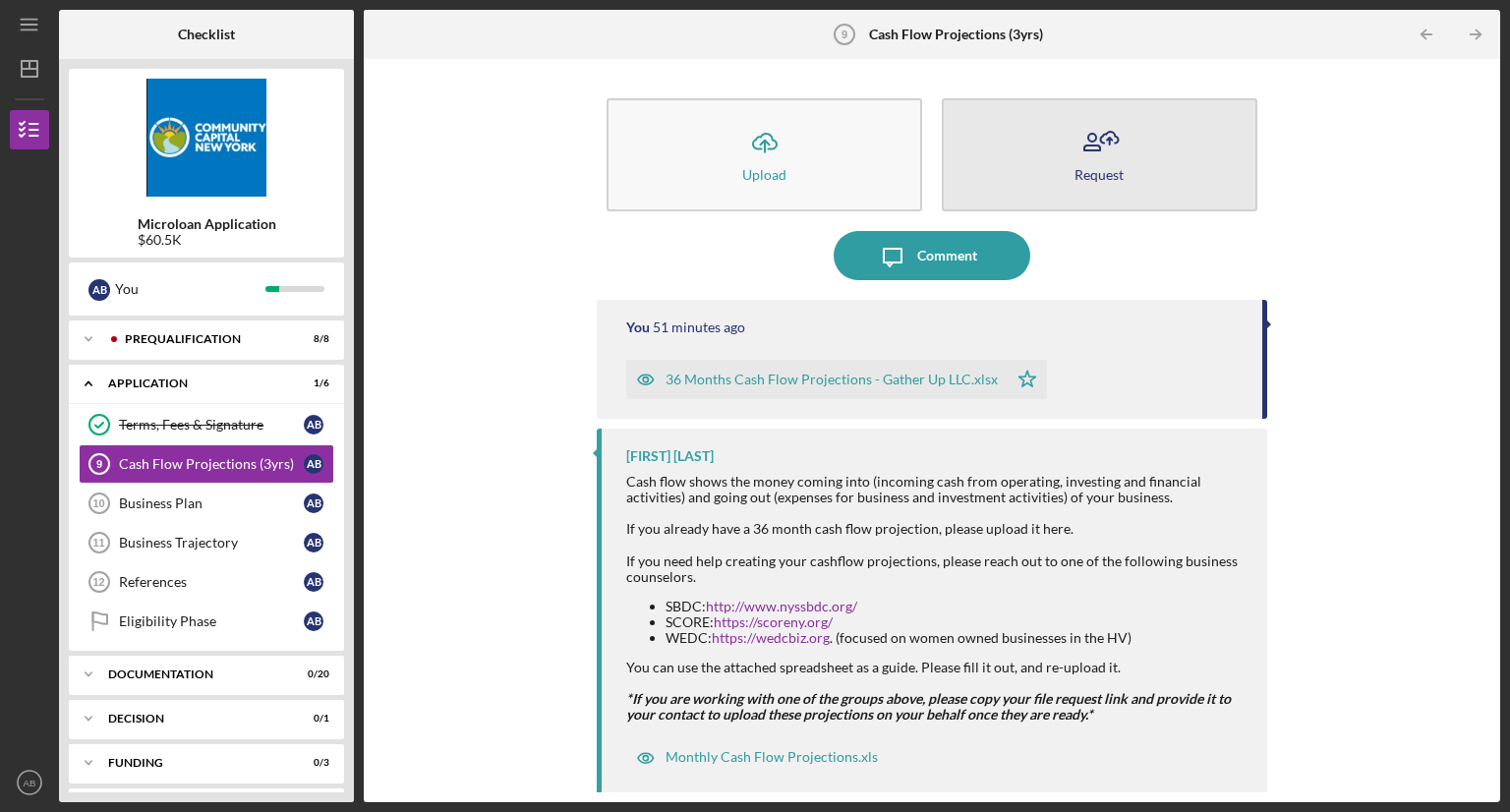 click 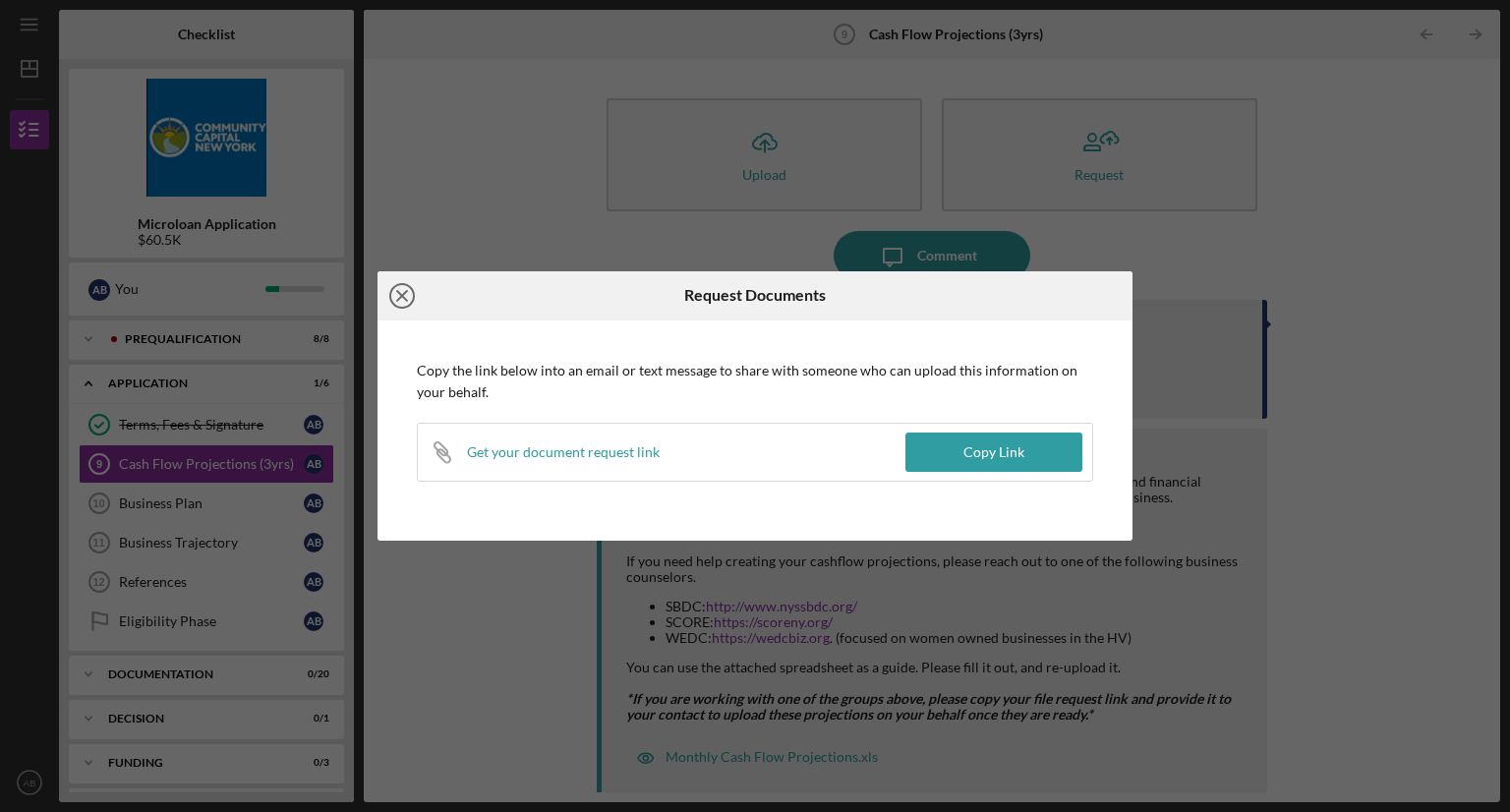 click on "Icon/Close" 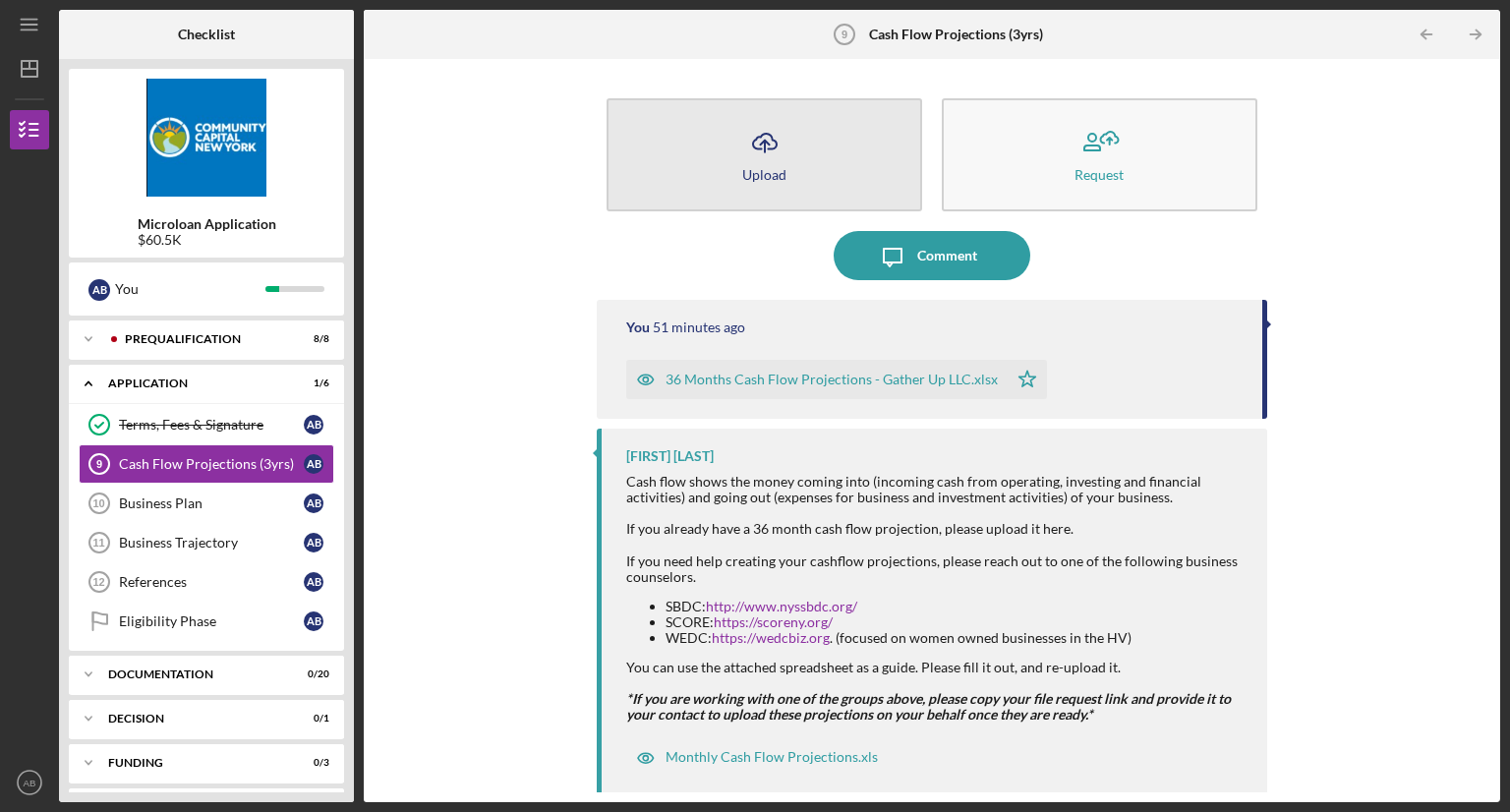 click on "Icon/Upload" 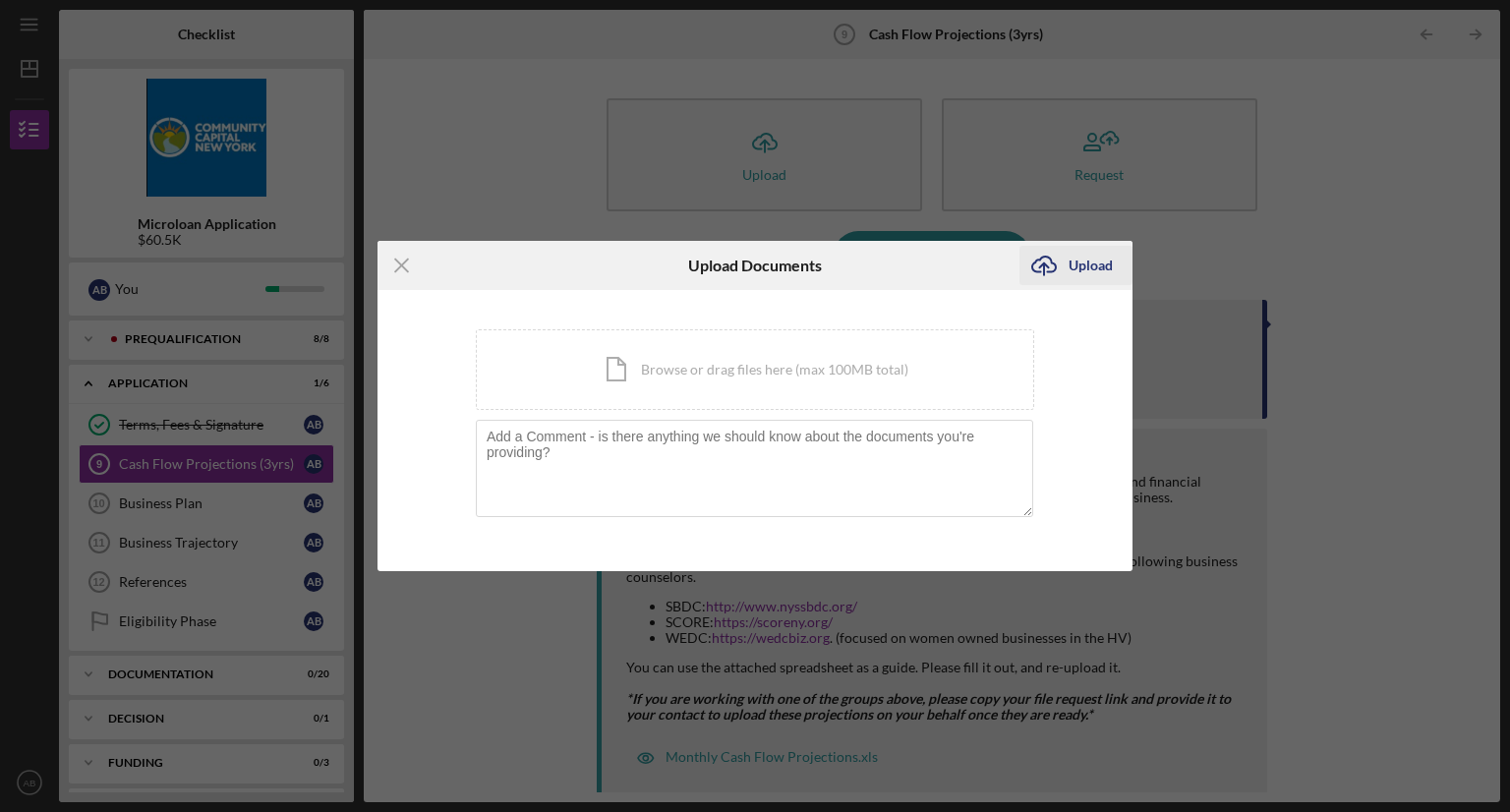 click on "Upload" at bounding box center (1090, 265) 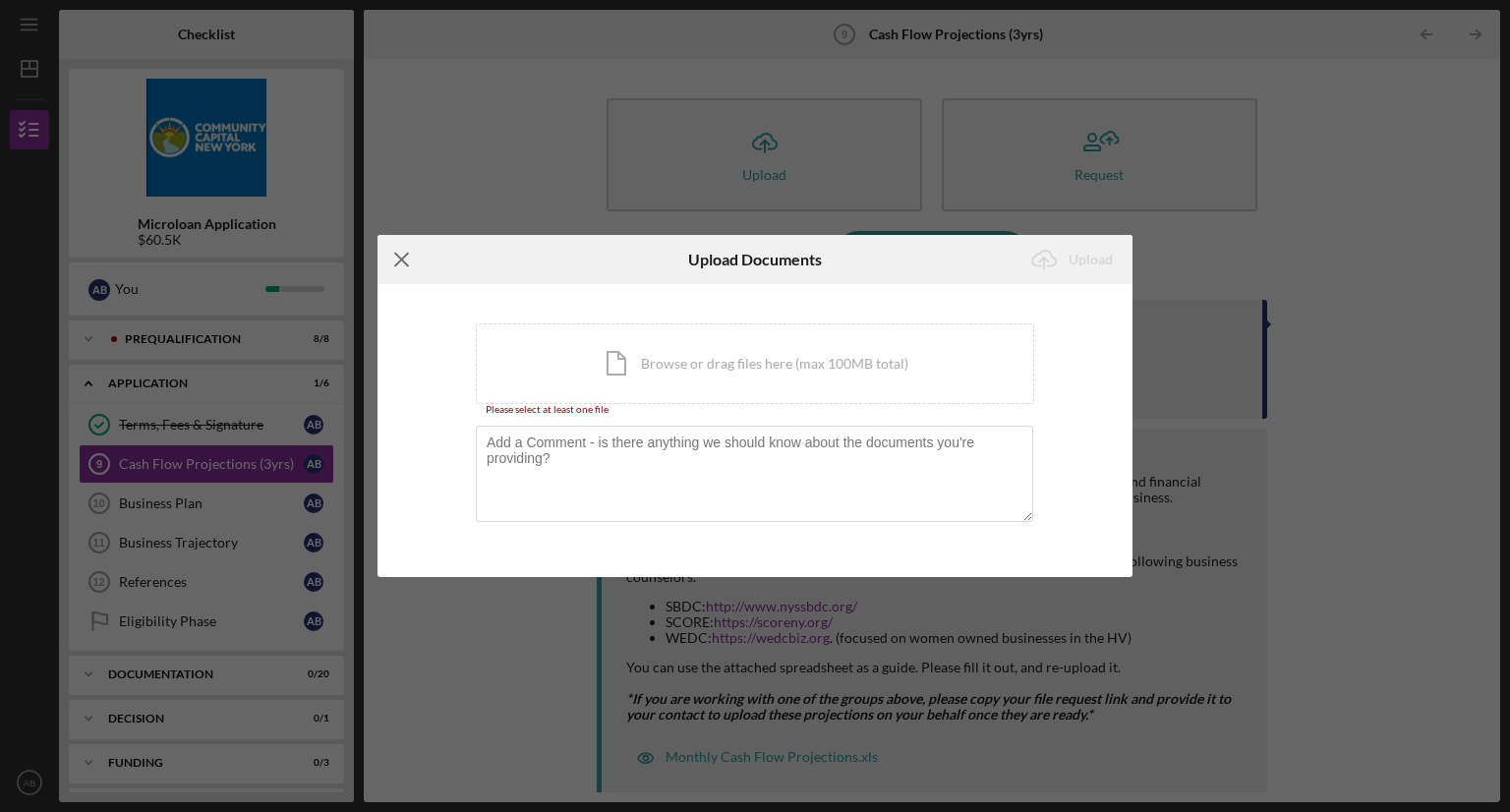 click 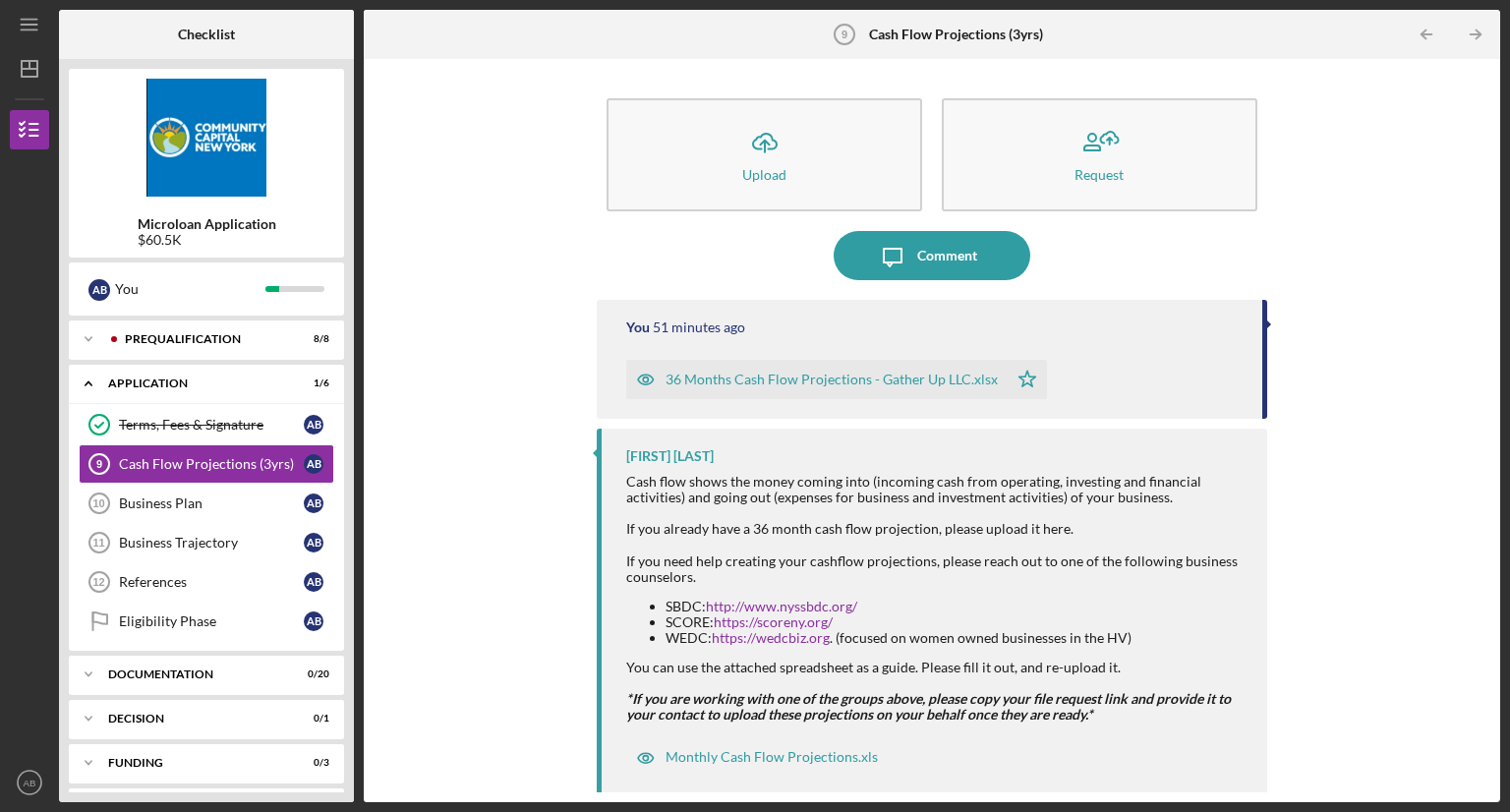 click on "36 Months Cash Flow Projections - Gather Up LLC.xlsx" at bounding box center [832, 379] 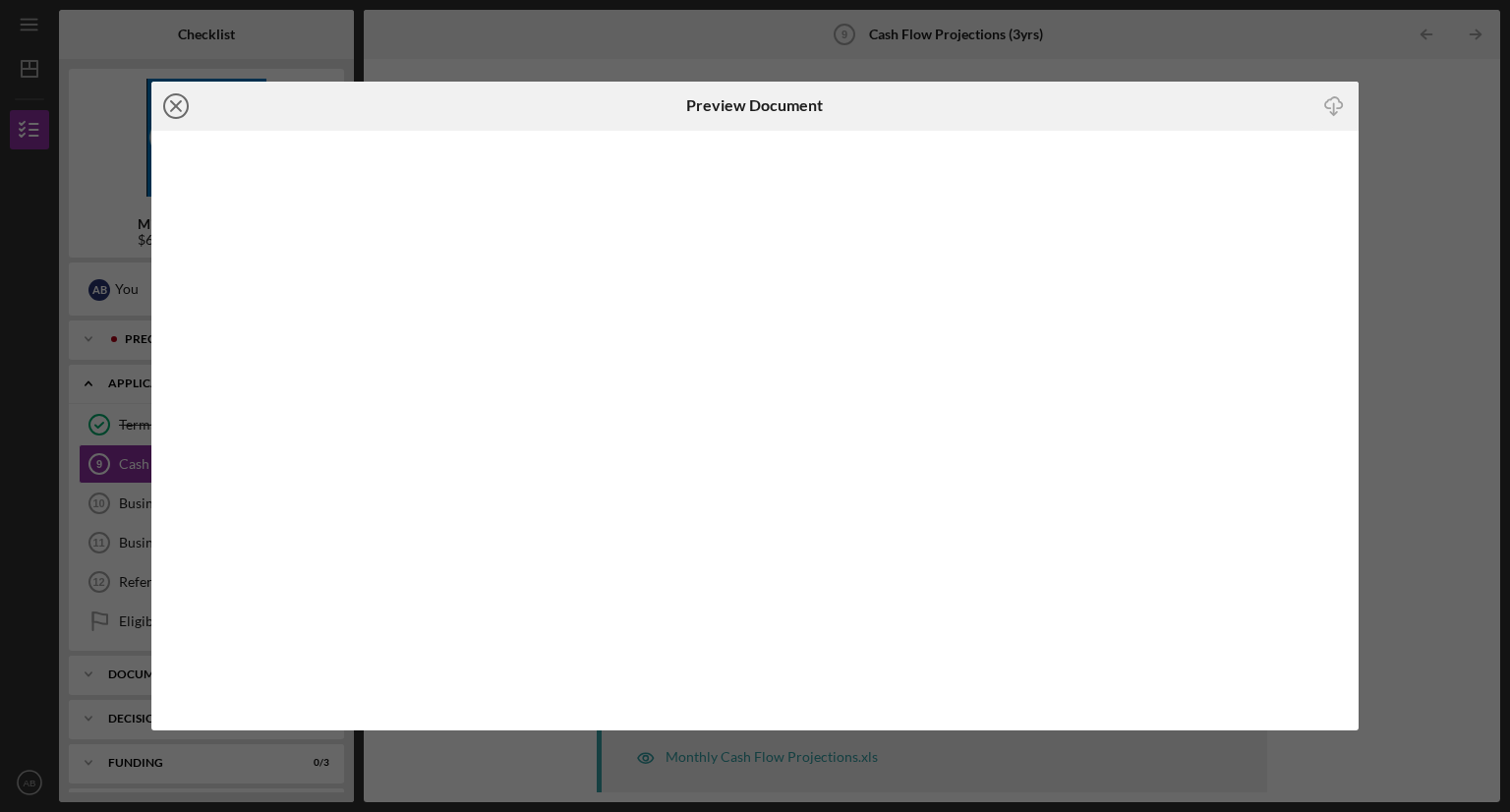 click on "Icon/Close" 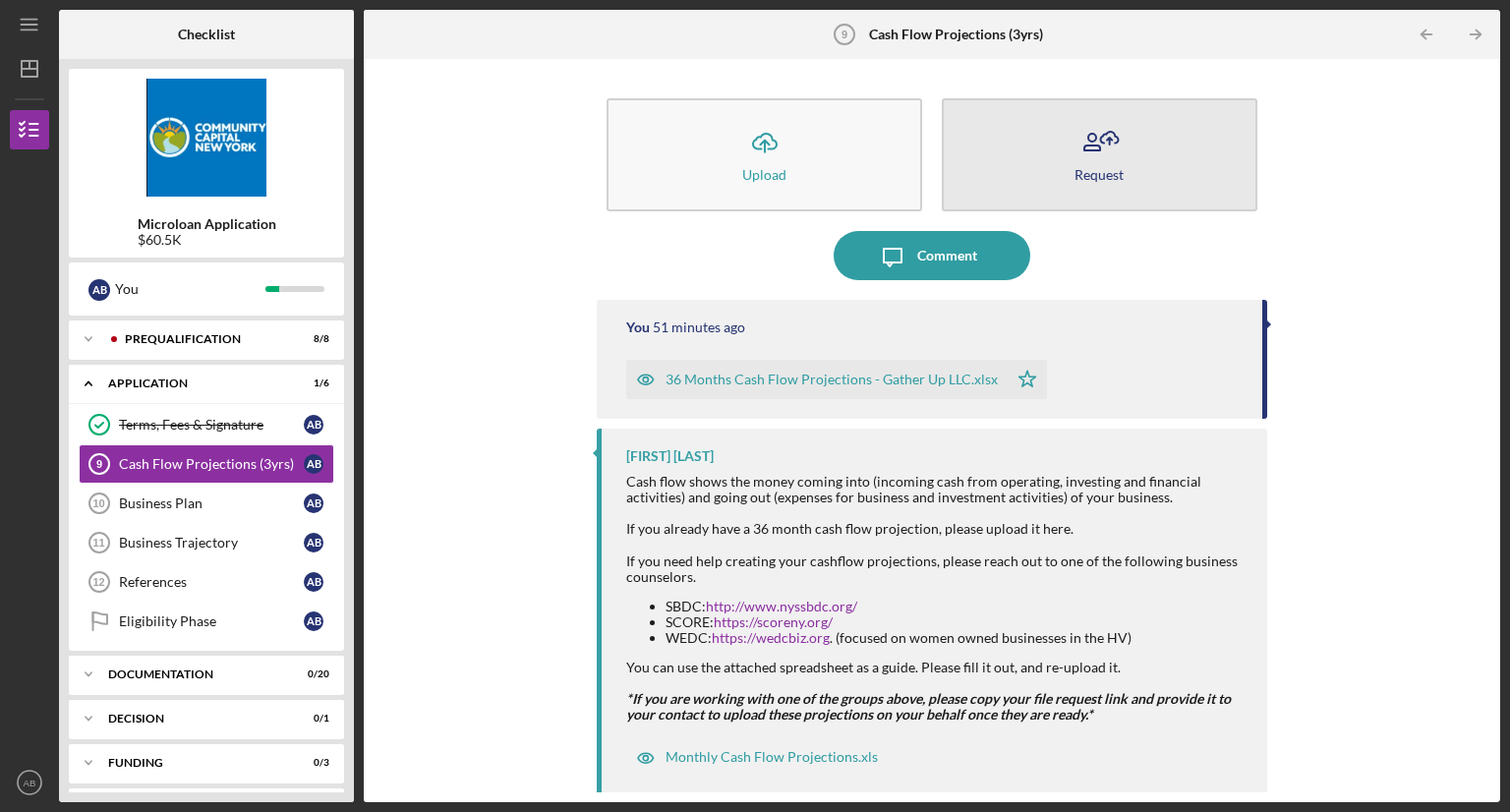 click on "Request" at bounding box center (1099, 154) 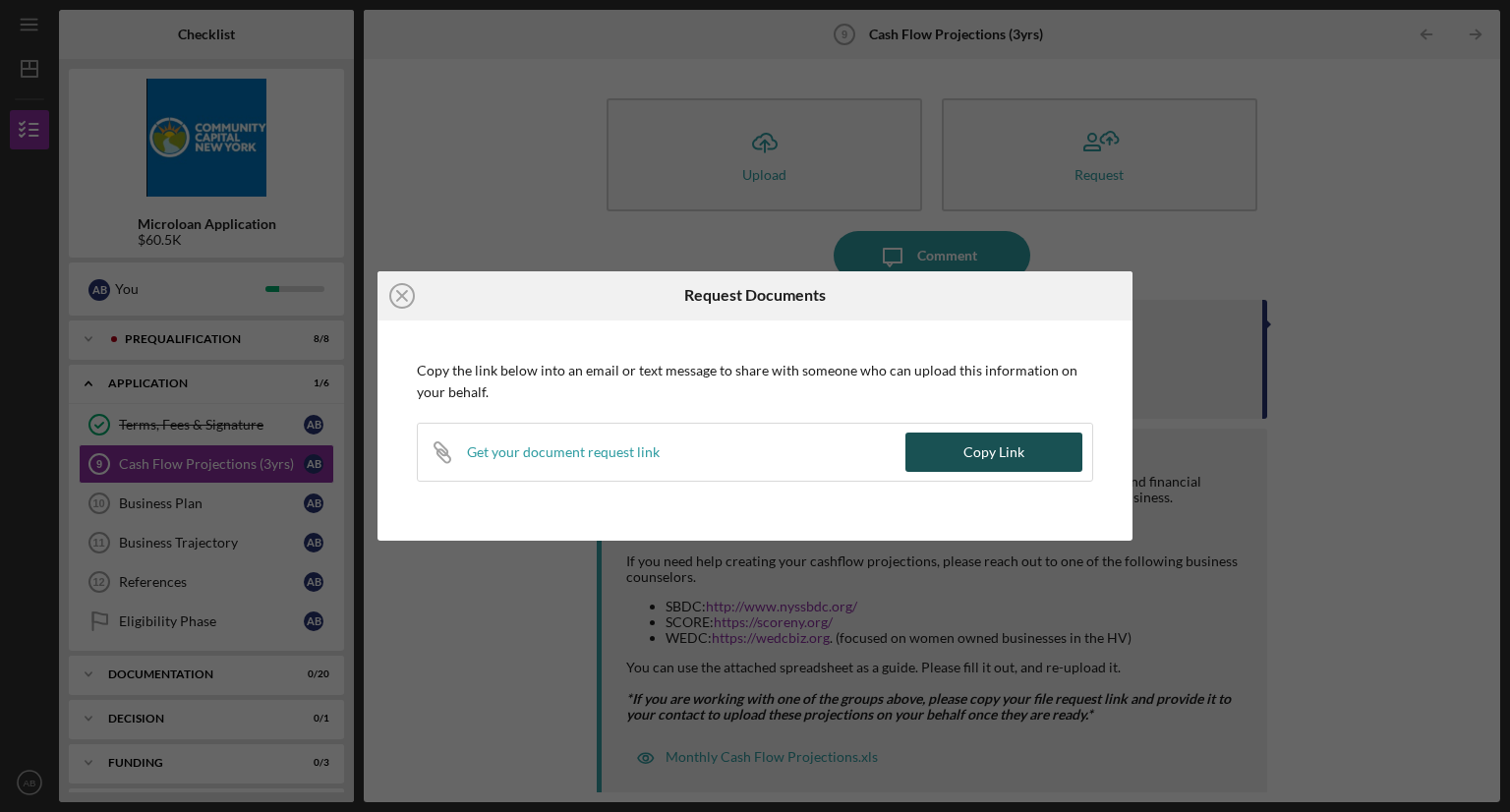 click on "Copy Link" at bounding box center (994, 452) 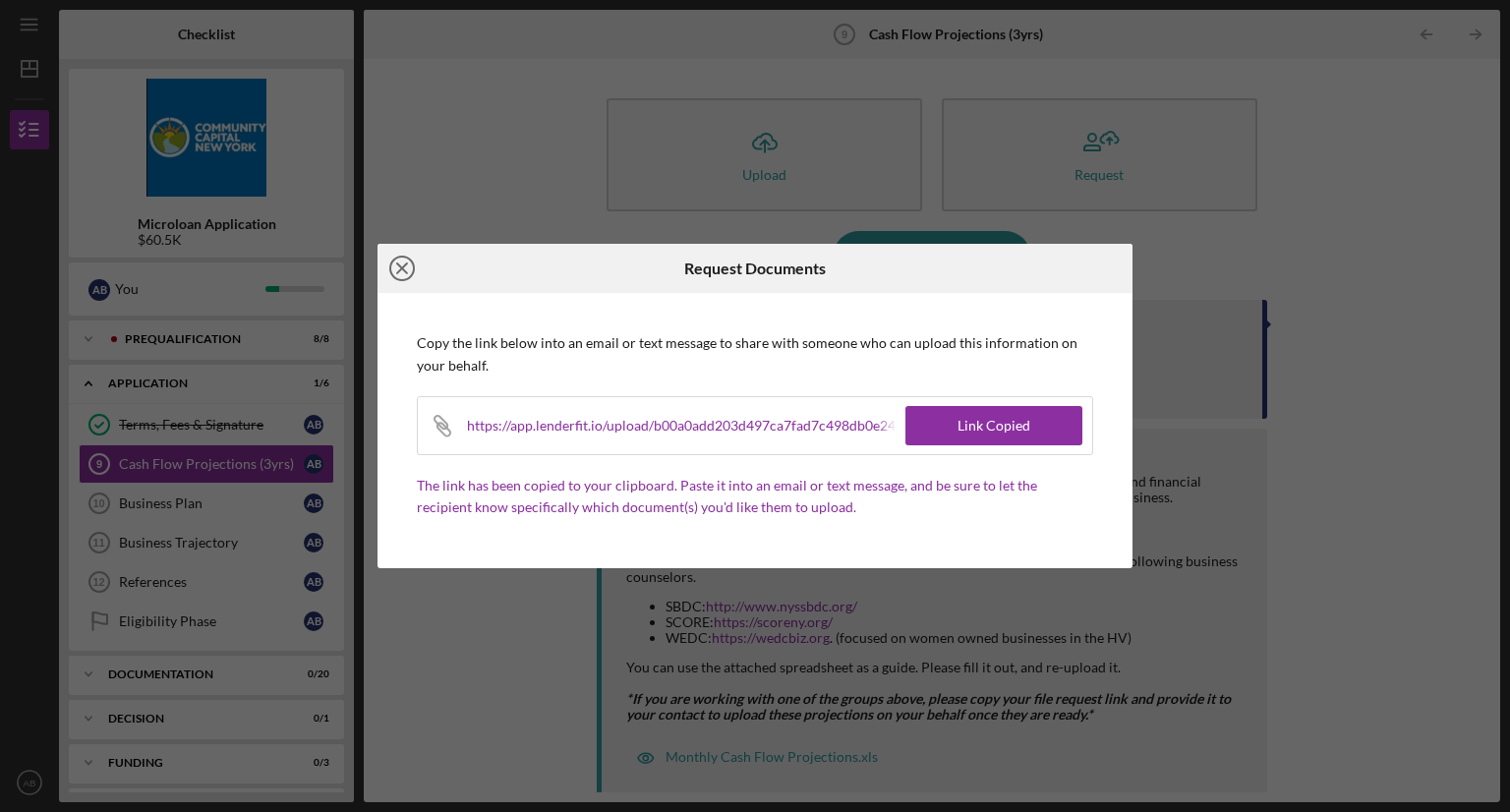 click on "Icon/Close" 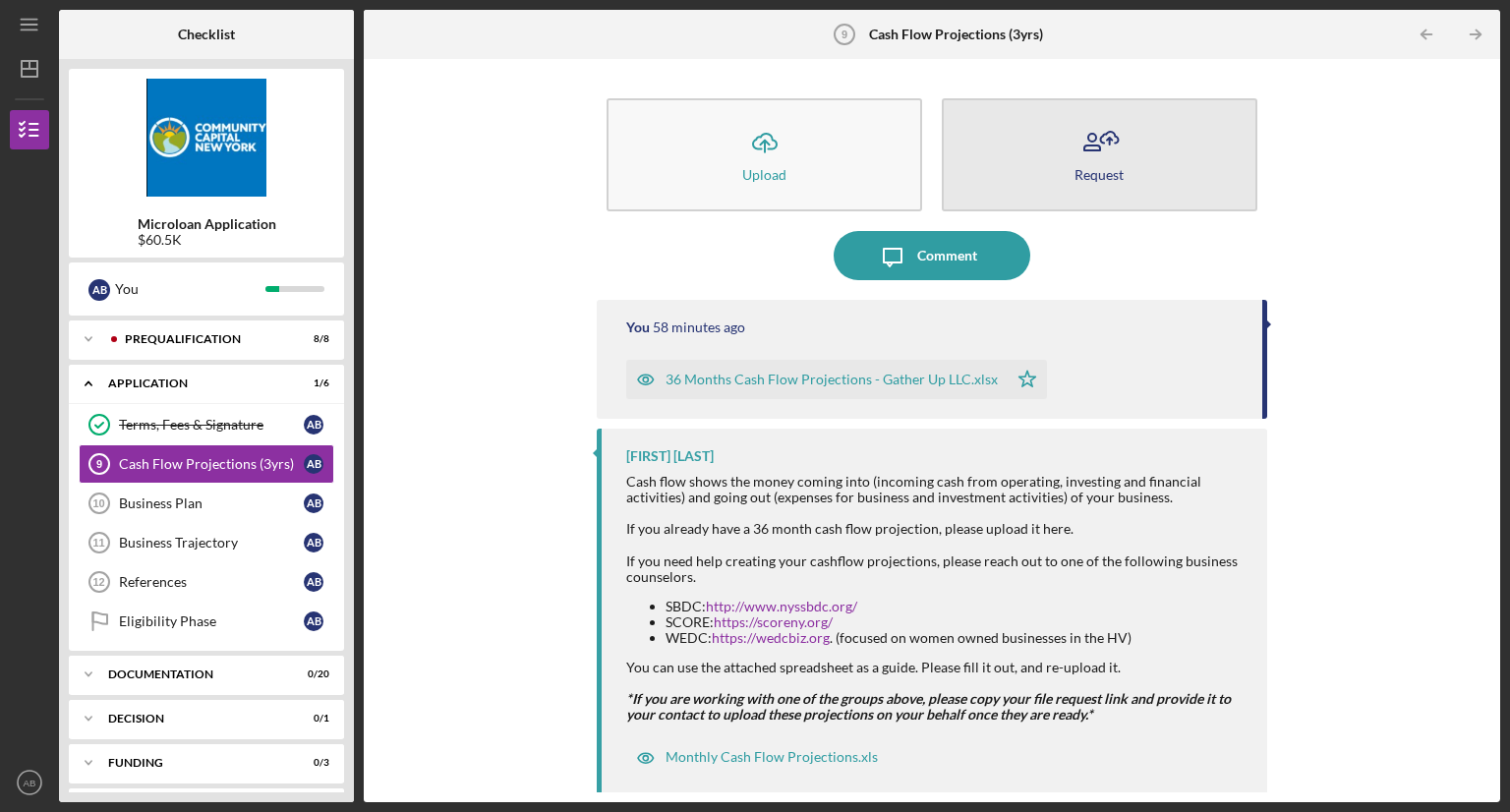 click on "Request" at bounding box center (1099, 154) 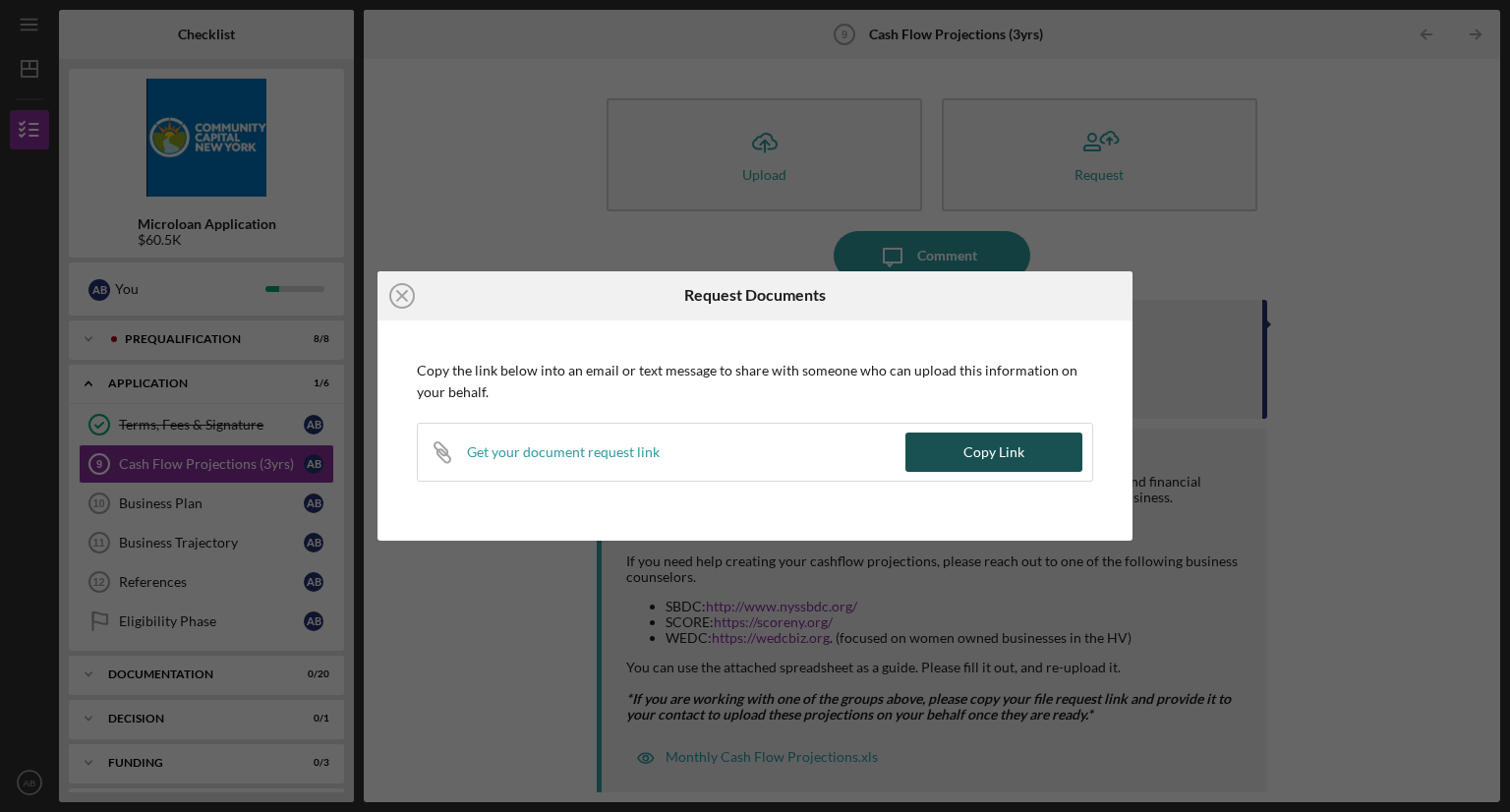 click on "Copy Link" at bounding box center (994, 452) 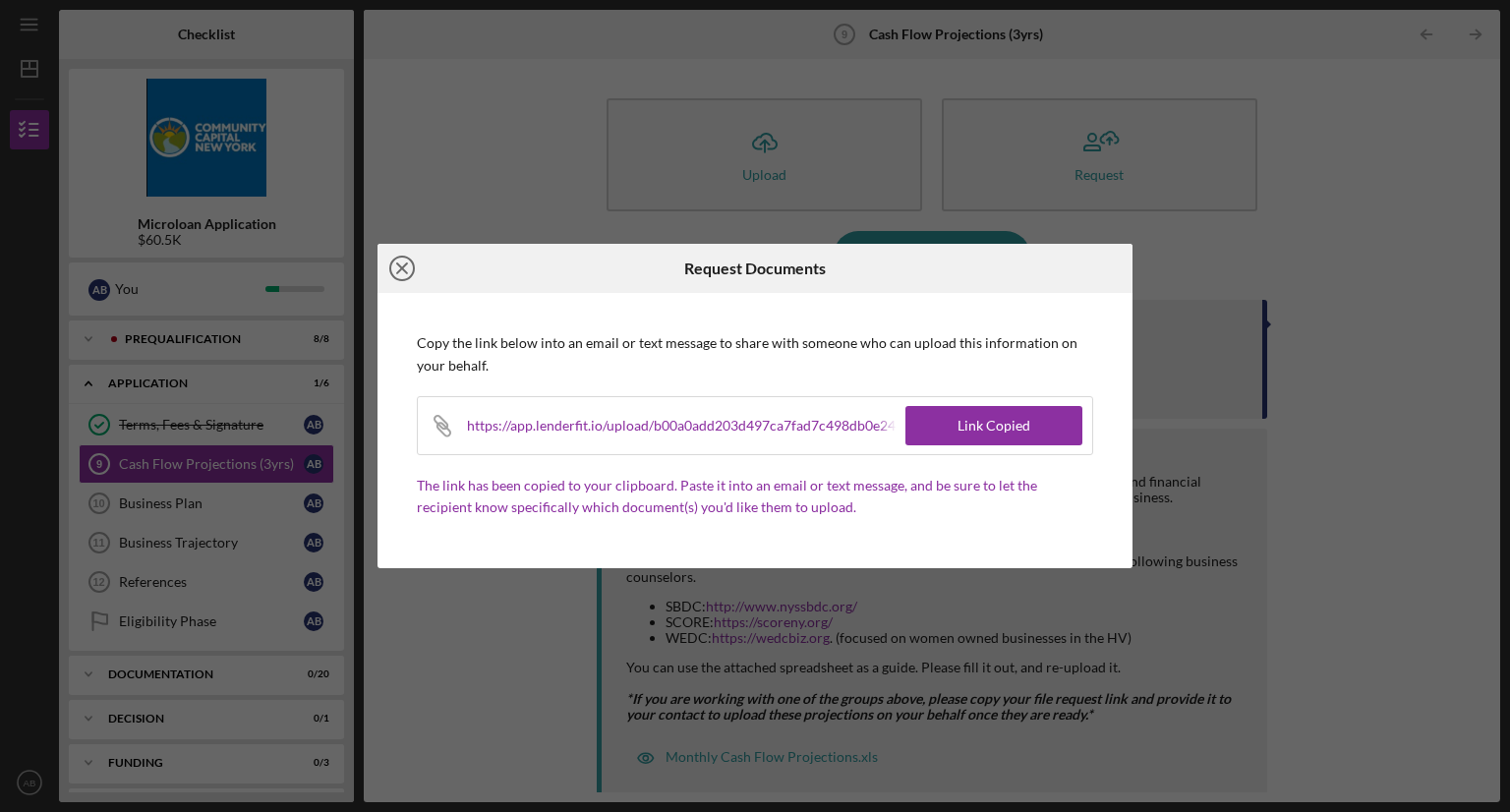 click on "Icon/Close" 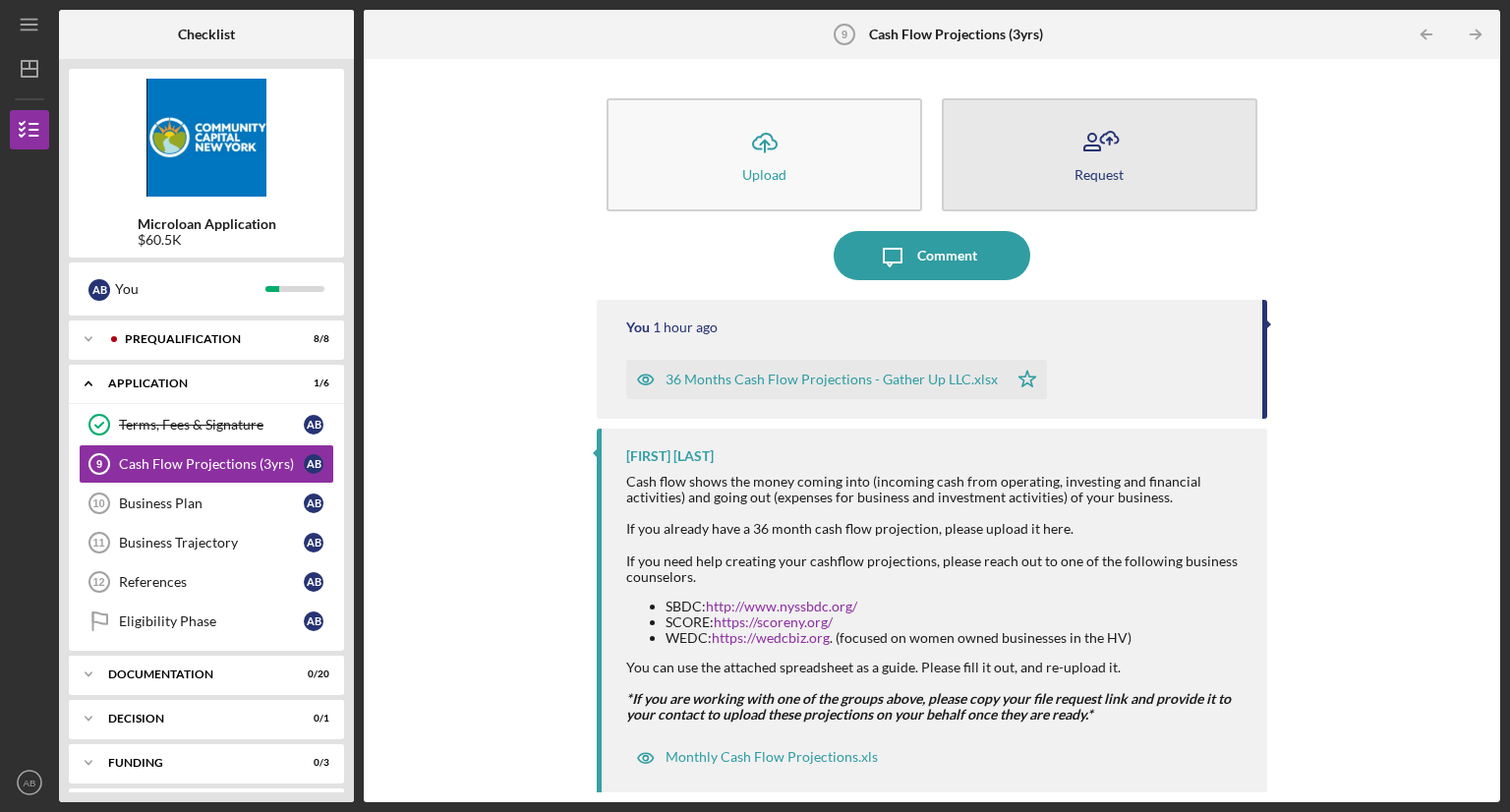 type 